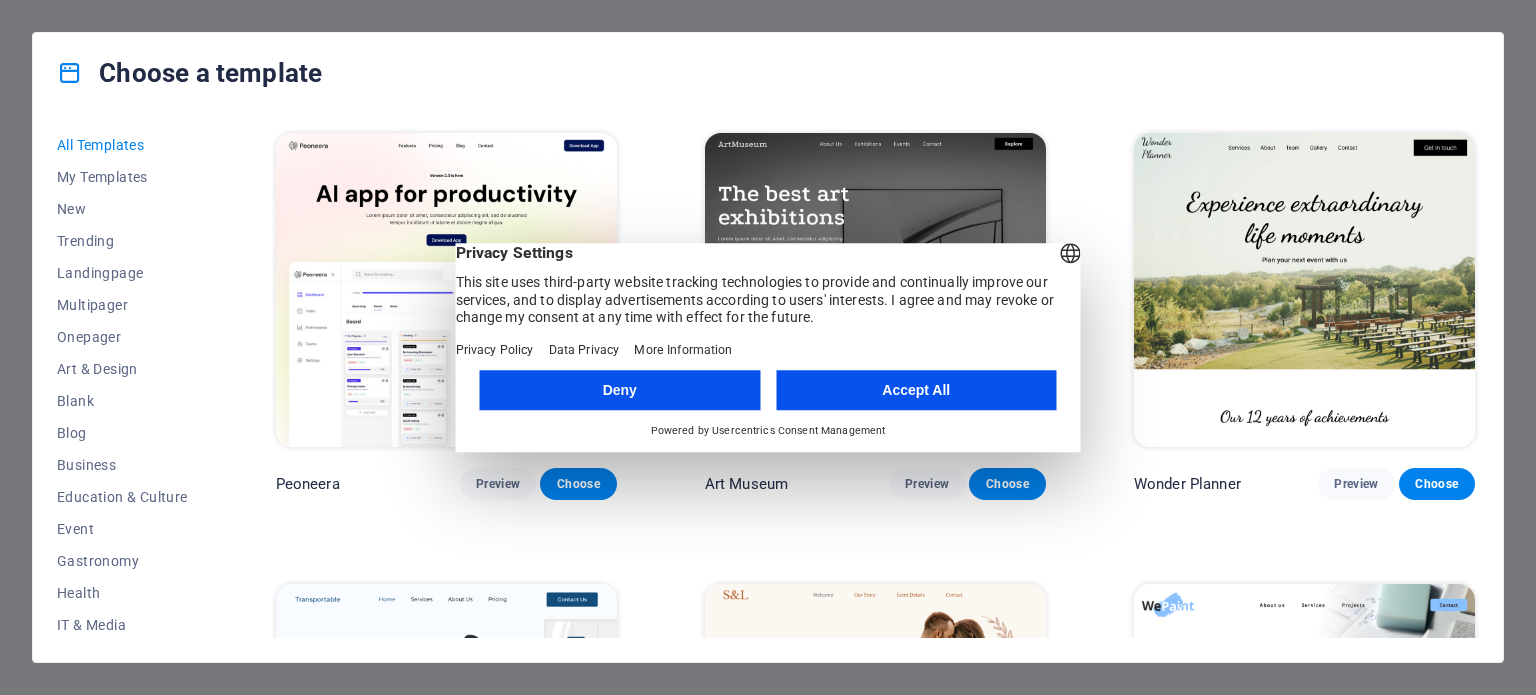scroll, scrollTop: 0, scrollLeft: 0, axis: both 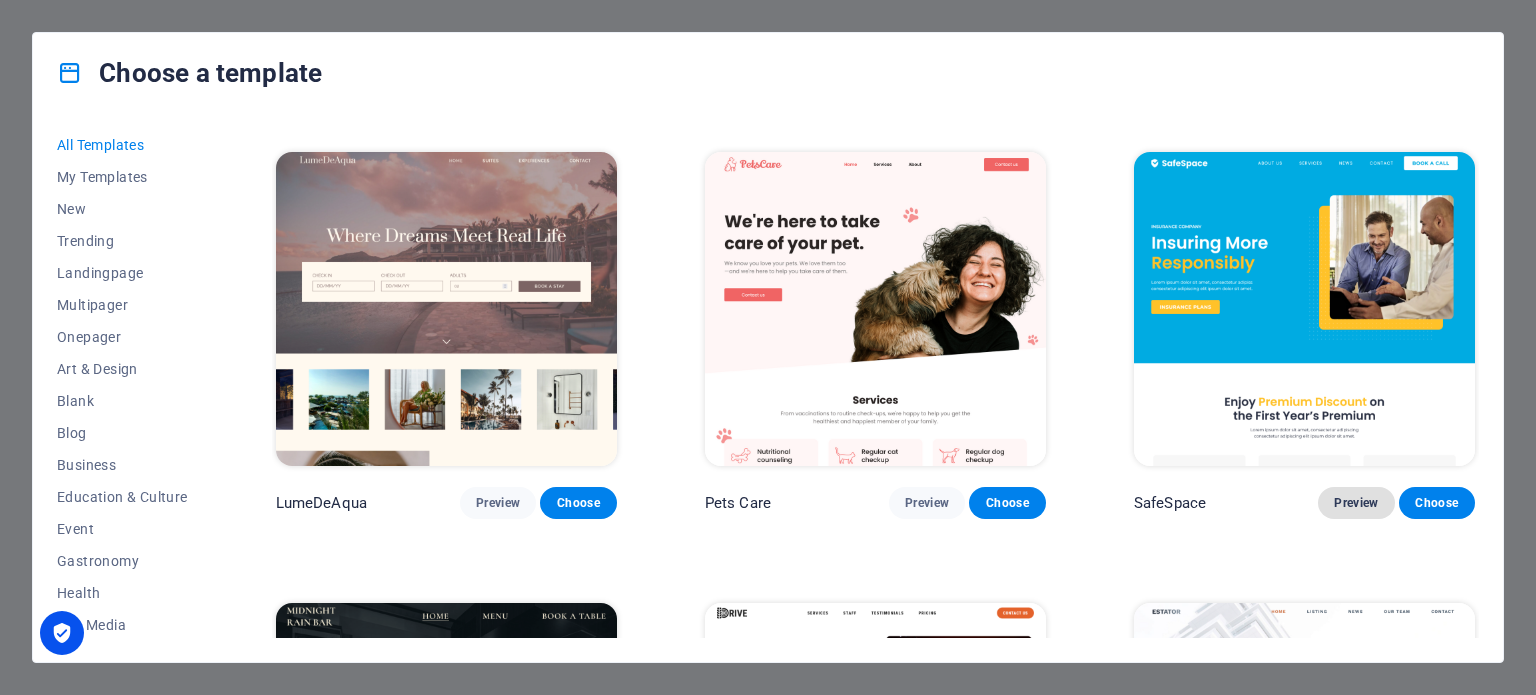 click on "Preview" at bounding box center [1356, 503] 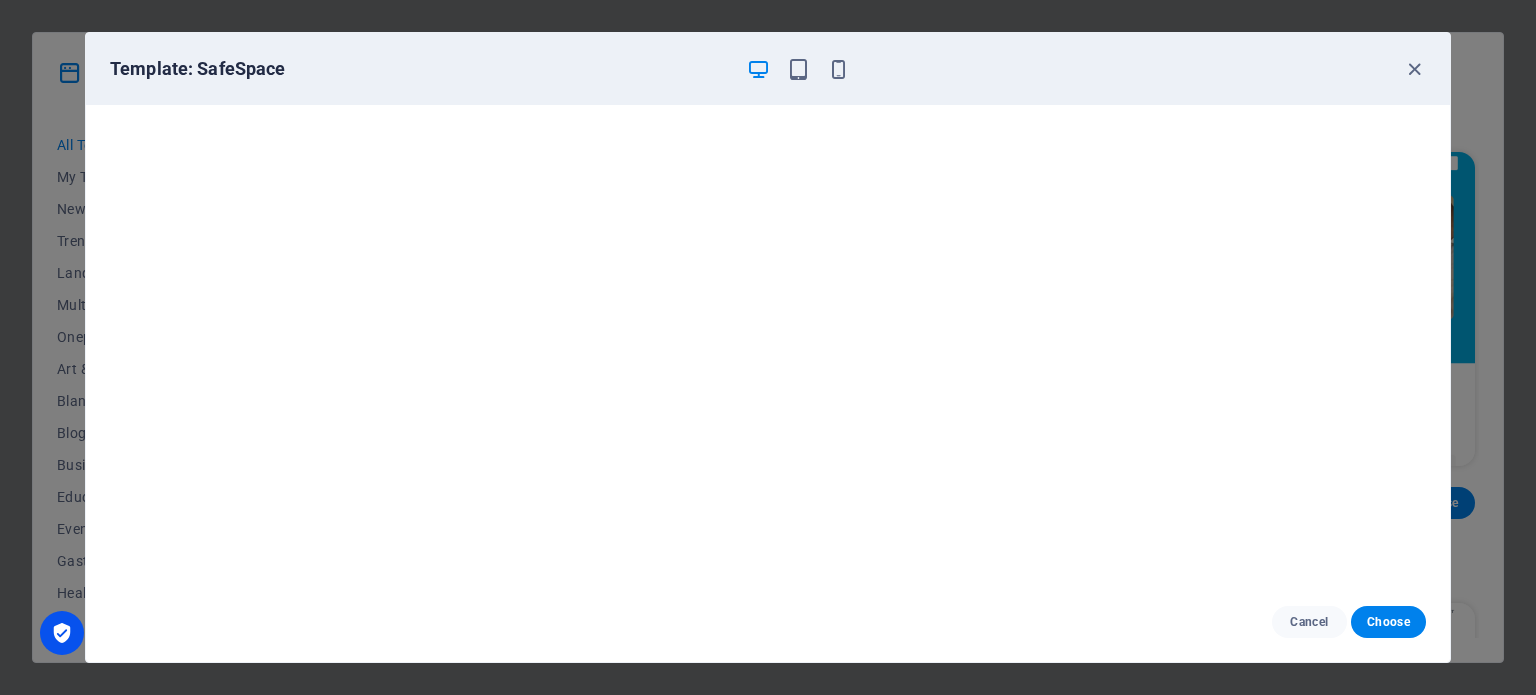 scroll, scrollTop: 5, scrollLeft: 0, axis: vertical 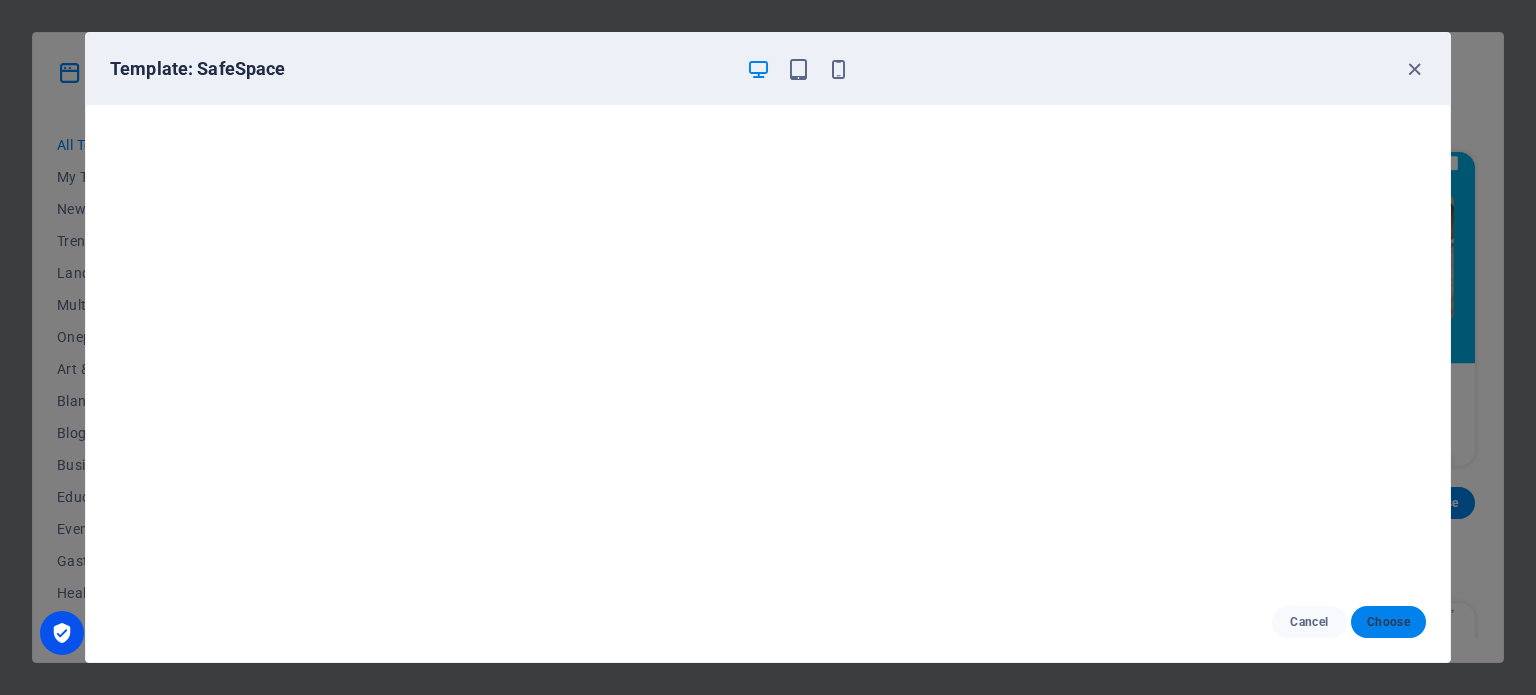click on "Choose" at bounding box center [1388, 622] 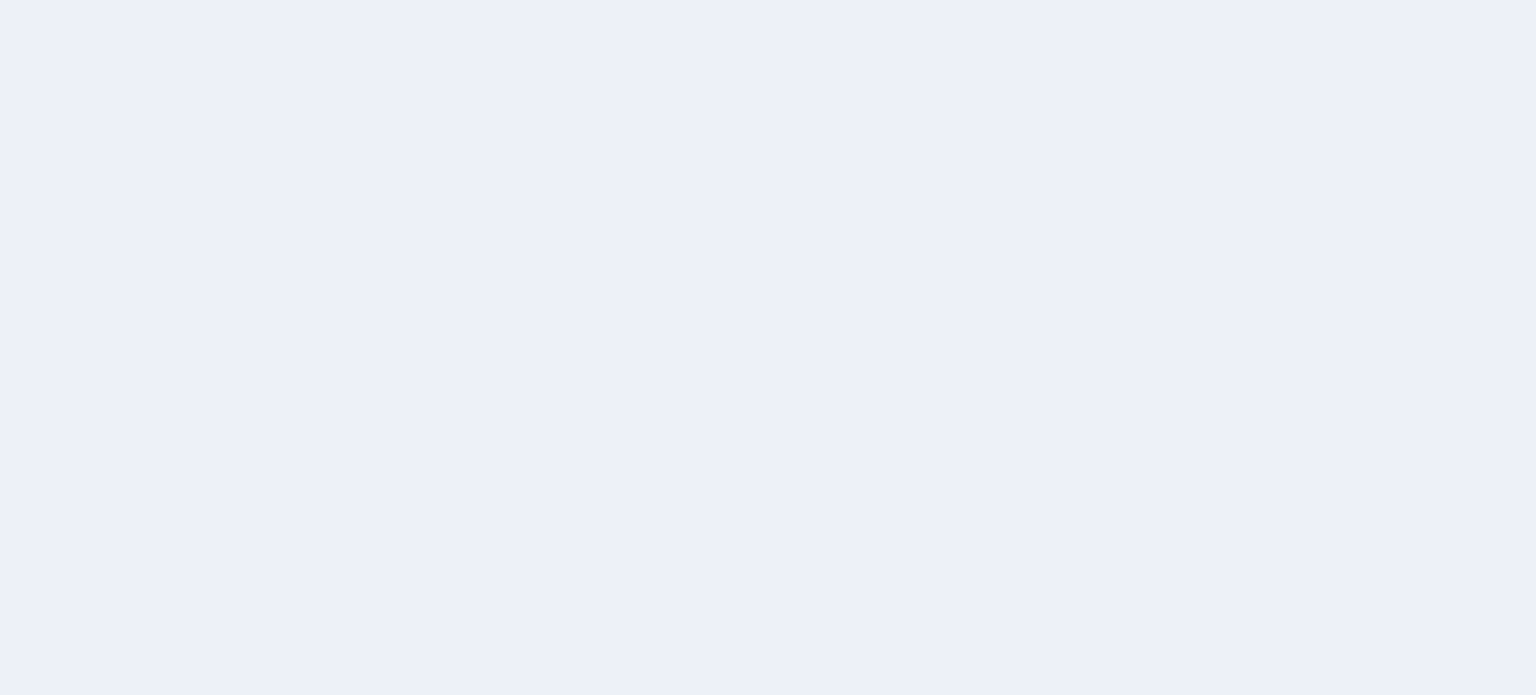 scroll, scrollTop: 0, scrollLeft: 0, axis: both 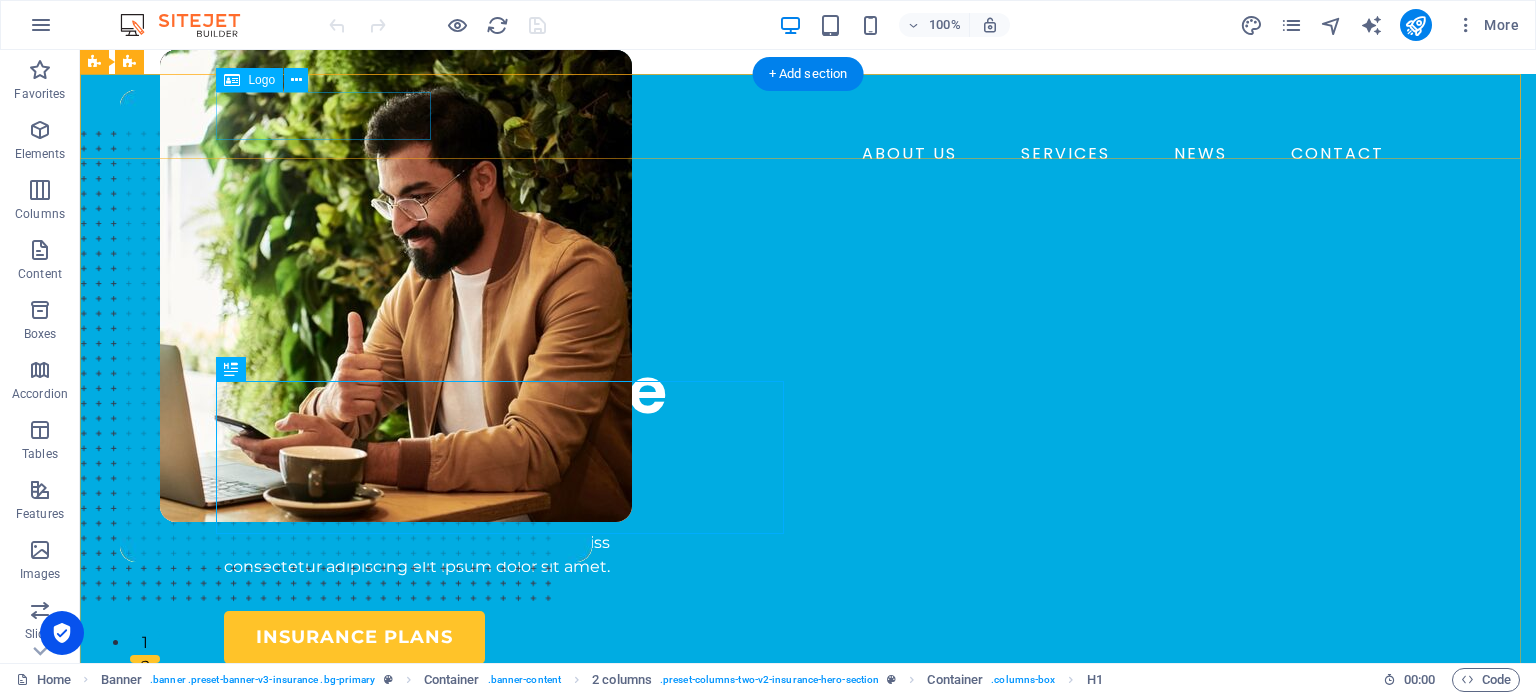 click at bounding box center [808, 114] 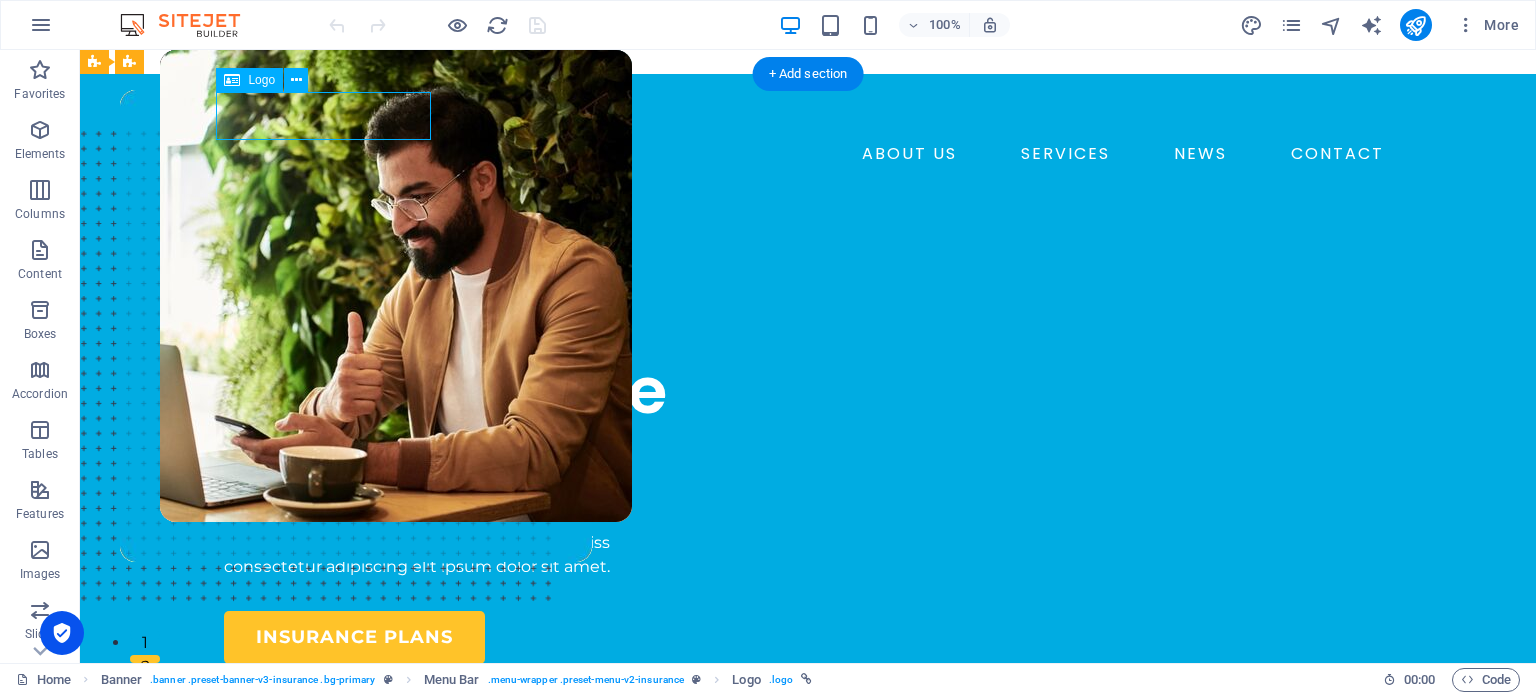 click at bounding box center [808, 114] 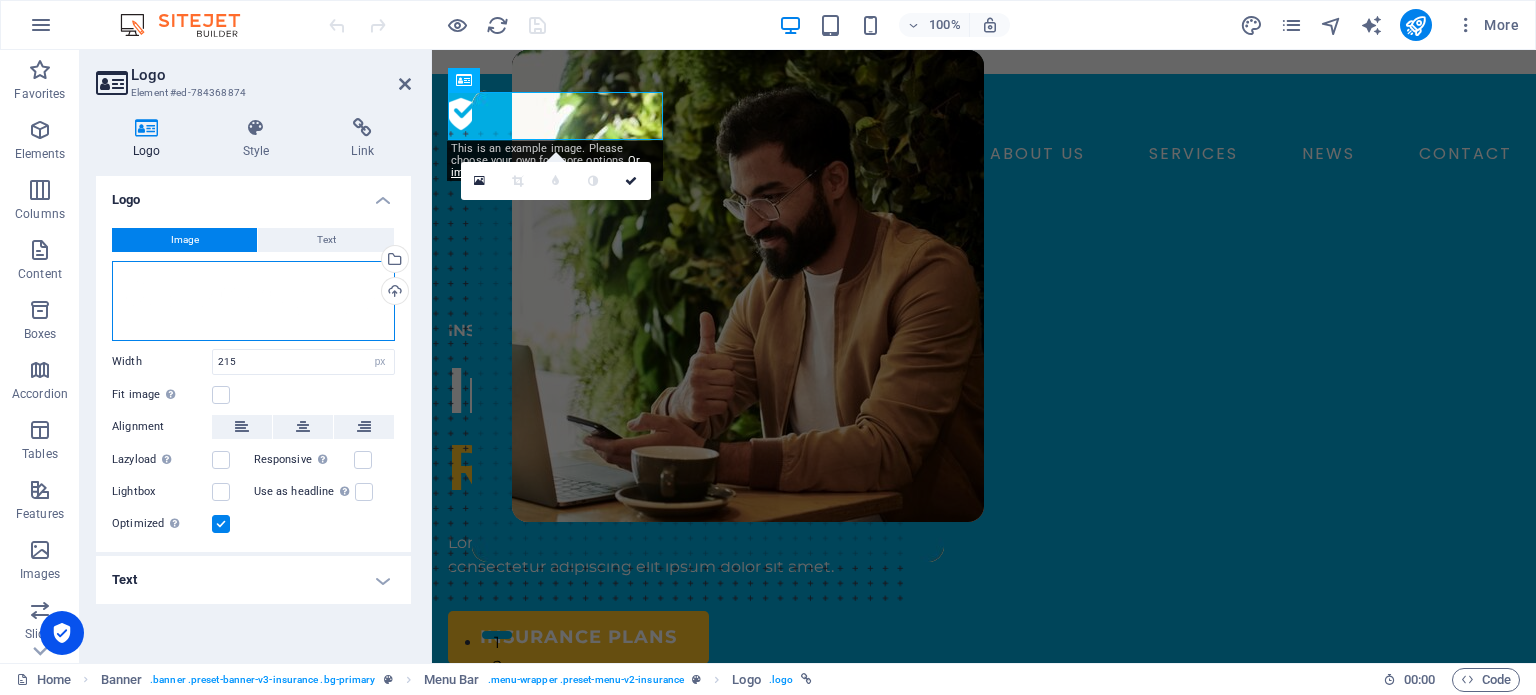 click on "Drag files here, click to choose files or select files from Files or our free stock photos & videos" at bounding box center (253, 301) 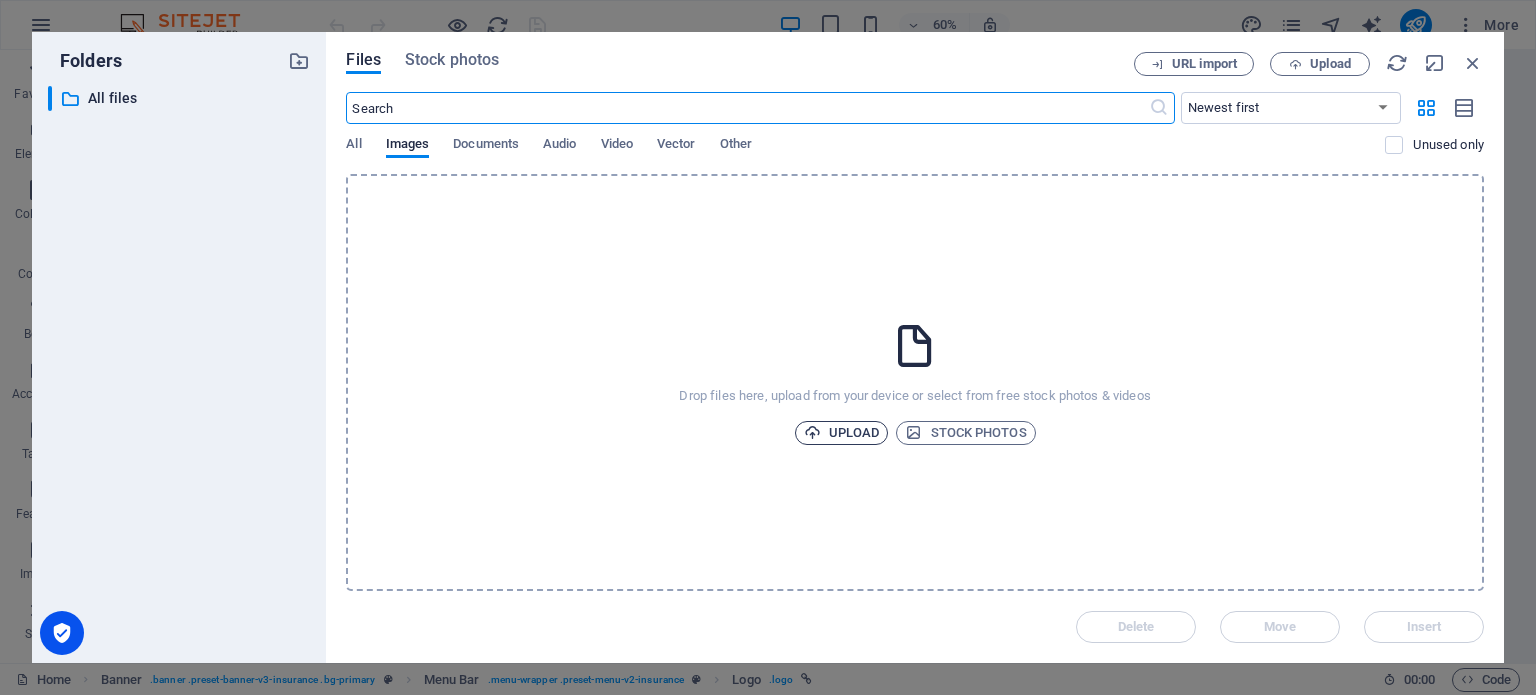 click on "Upload" at bounding box center [842, 433] 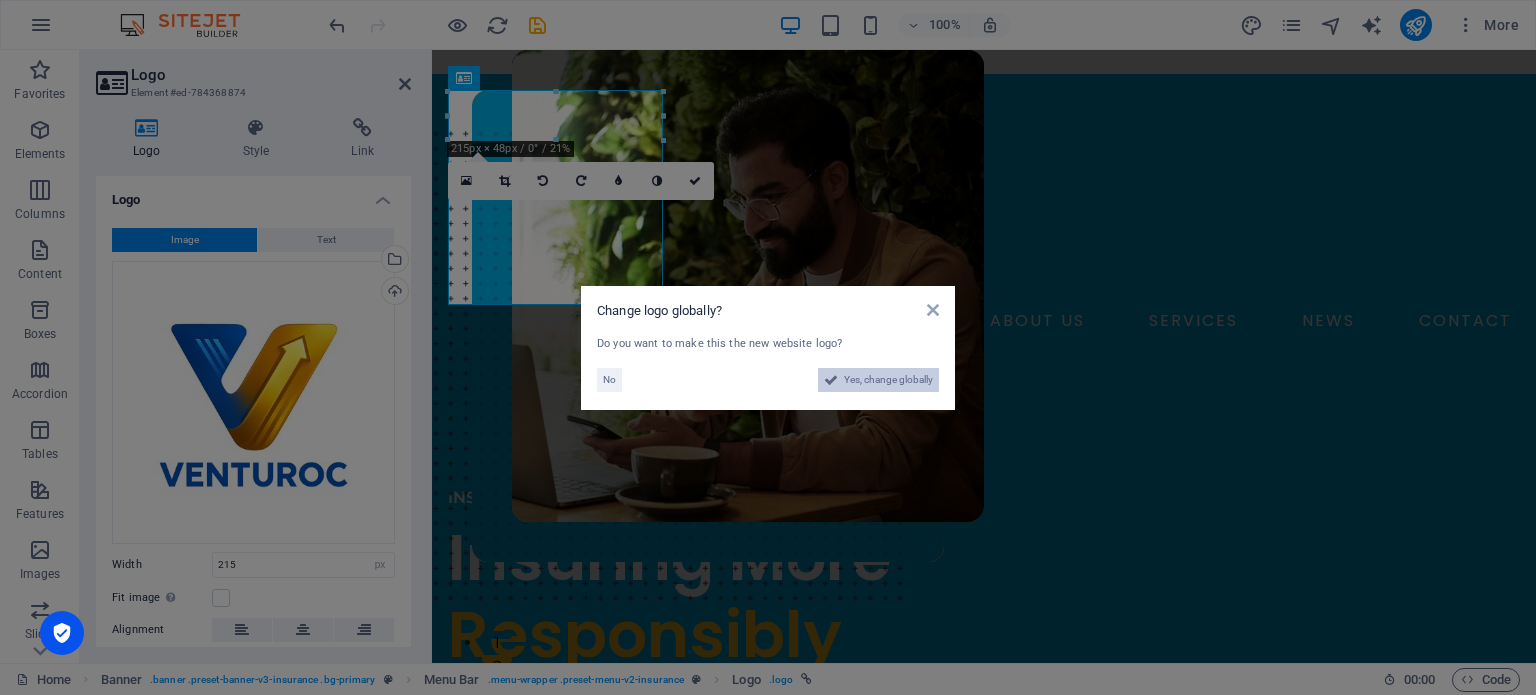 click on "Yes, change globally" at bounding box center (888, 380) 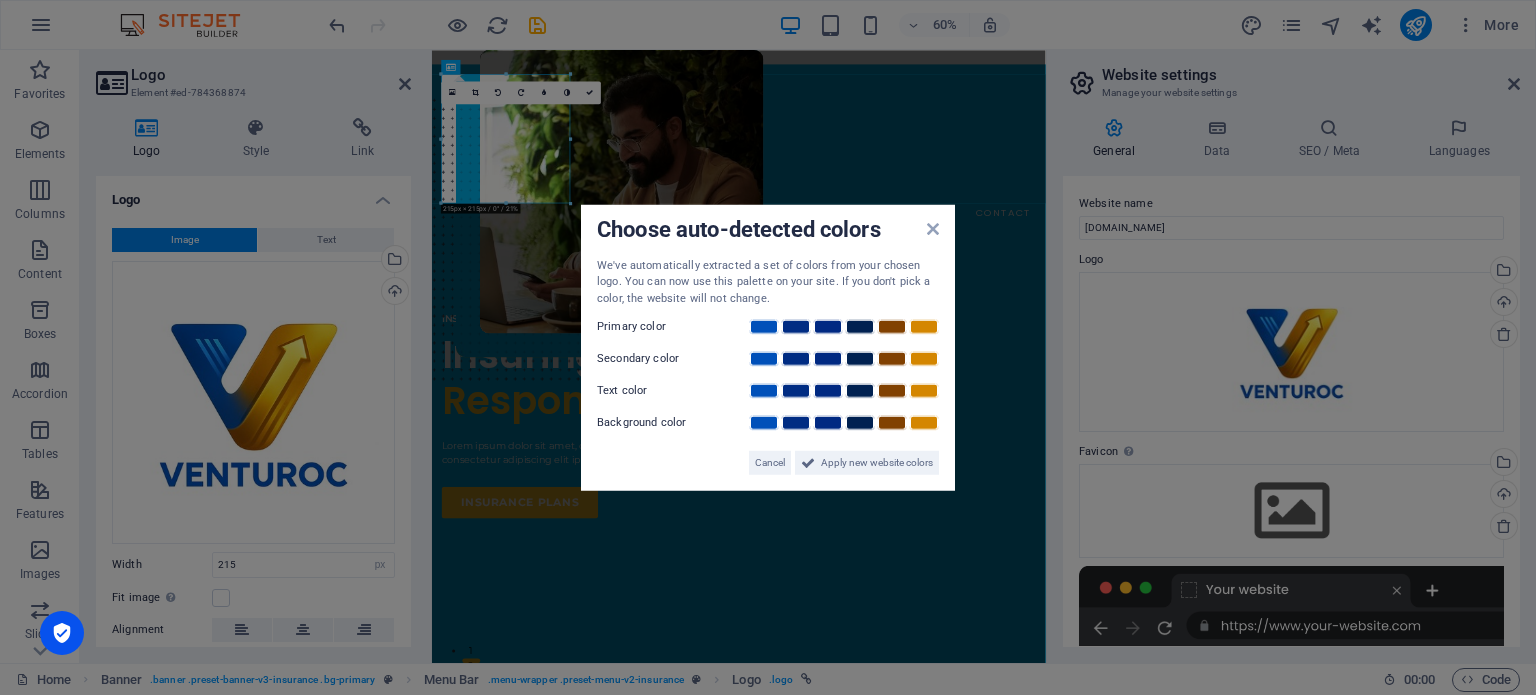 click on "Choose auto-detected colors We've automatically extracted a set of colors from your chosen logo. You can now use this palette on your site. If you don't pick a color, the website will not change.  Primary color Secondary color Text color Background color Cancel Apply new website colors" at bounding box center [768, 347] 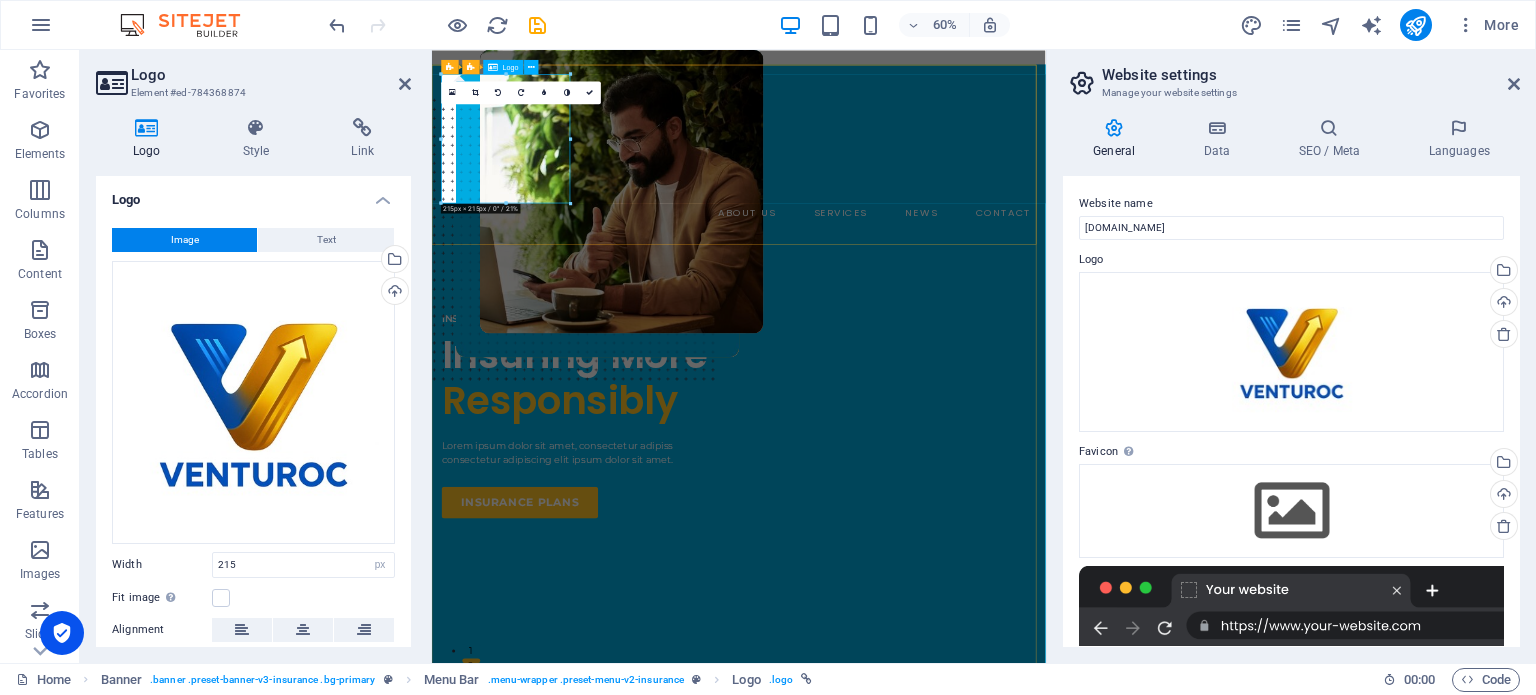 click at bounding box center (943, 197) 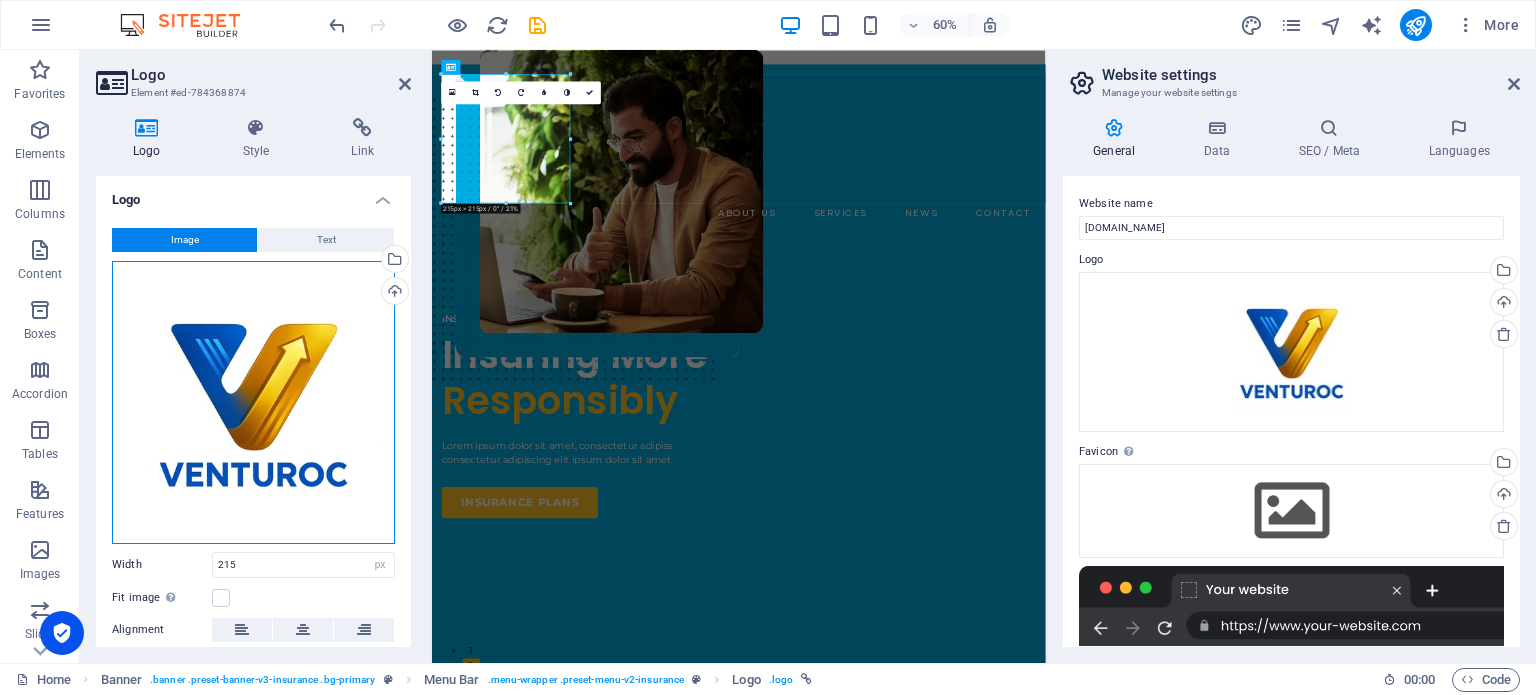 click on "Drag files here, click to choose files or select files from Files or our free stock photos & videos" at bounding box center [253, 402] 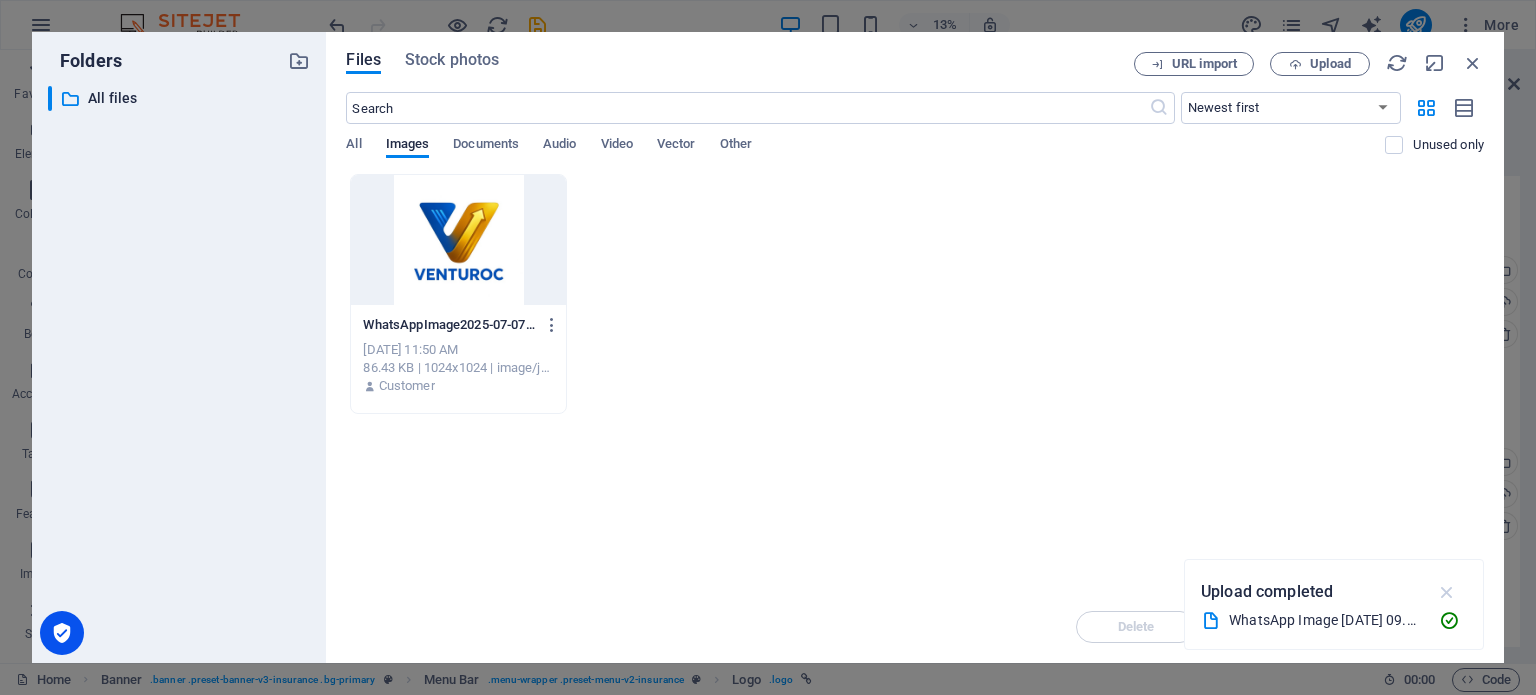 click at bounding box center [1447, 592] 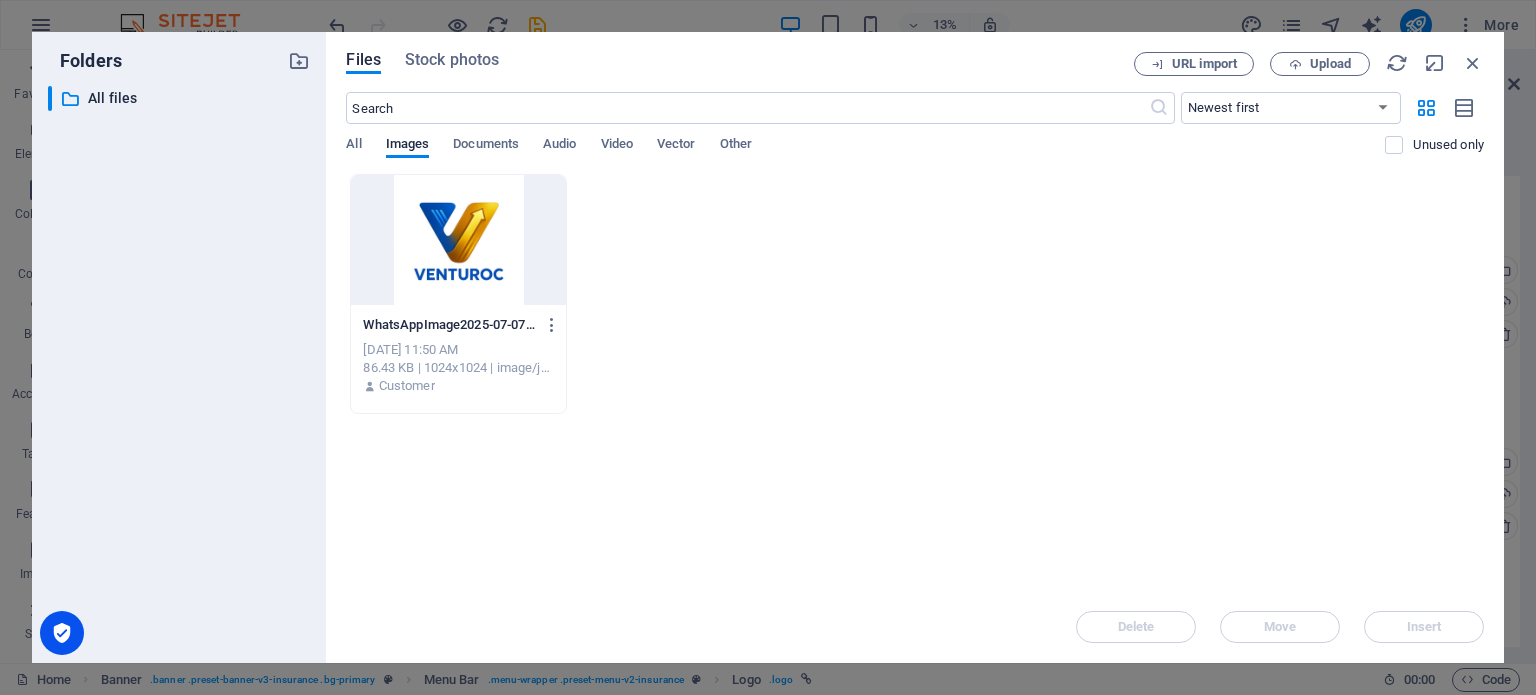 click on "WhatsAppImage2025-07-07at09.48.46-lH1Zf30lm_ovHZSZKRLRYw.jpeg WhatsAppImage2025-07-07at09.48.46-lH1Zf30lm_ovHZSZKRLRYw.jpeg Jul 11, 2025 11:50 AM 86.43 KB | 1024x1024 | image/jpeg Customer" at bounding box center [915, 294] 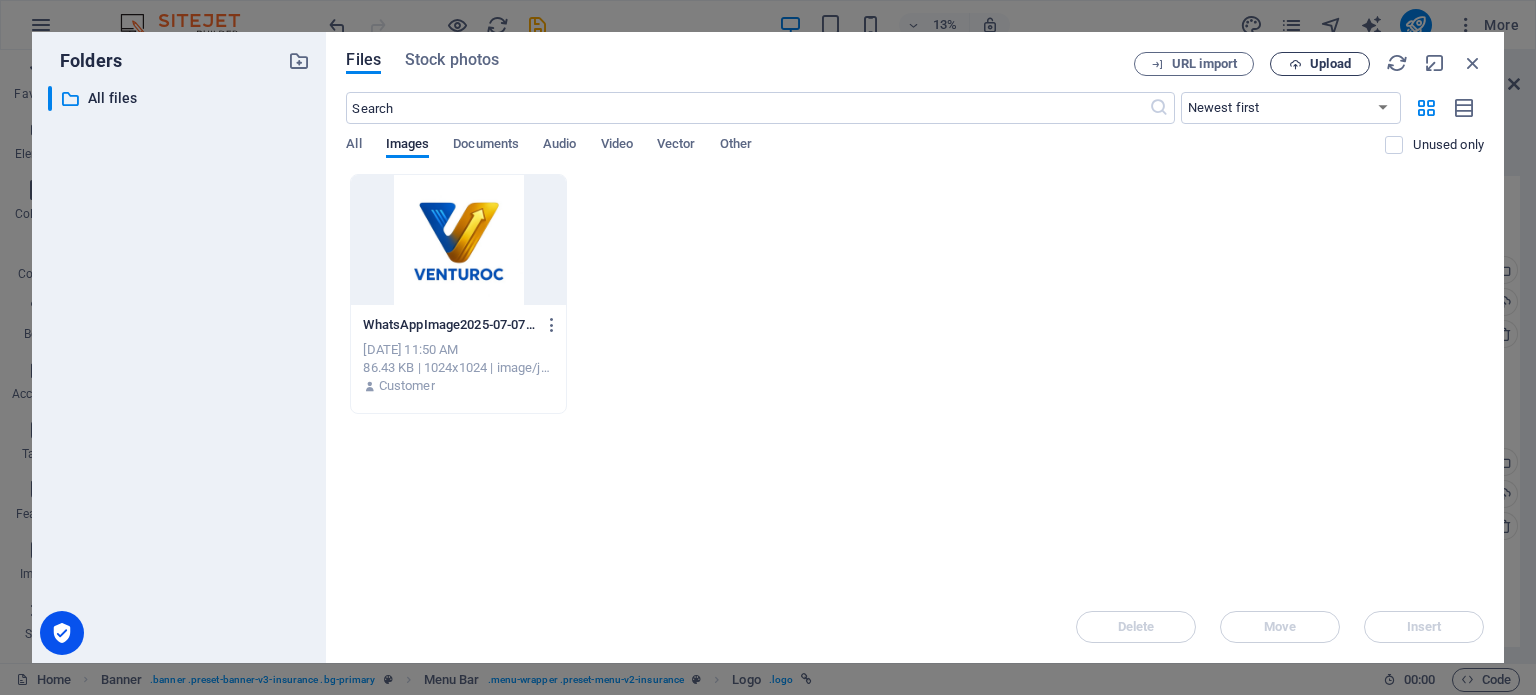 click at bounding box center (1295, 64) 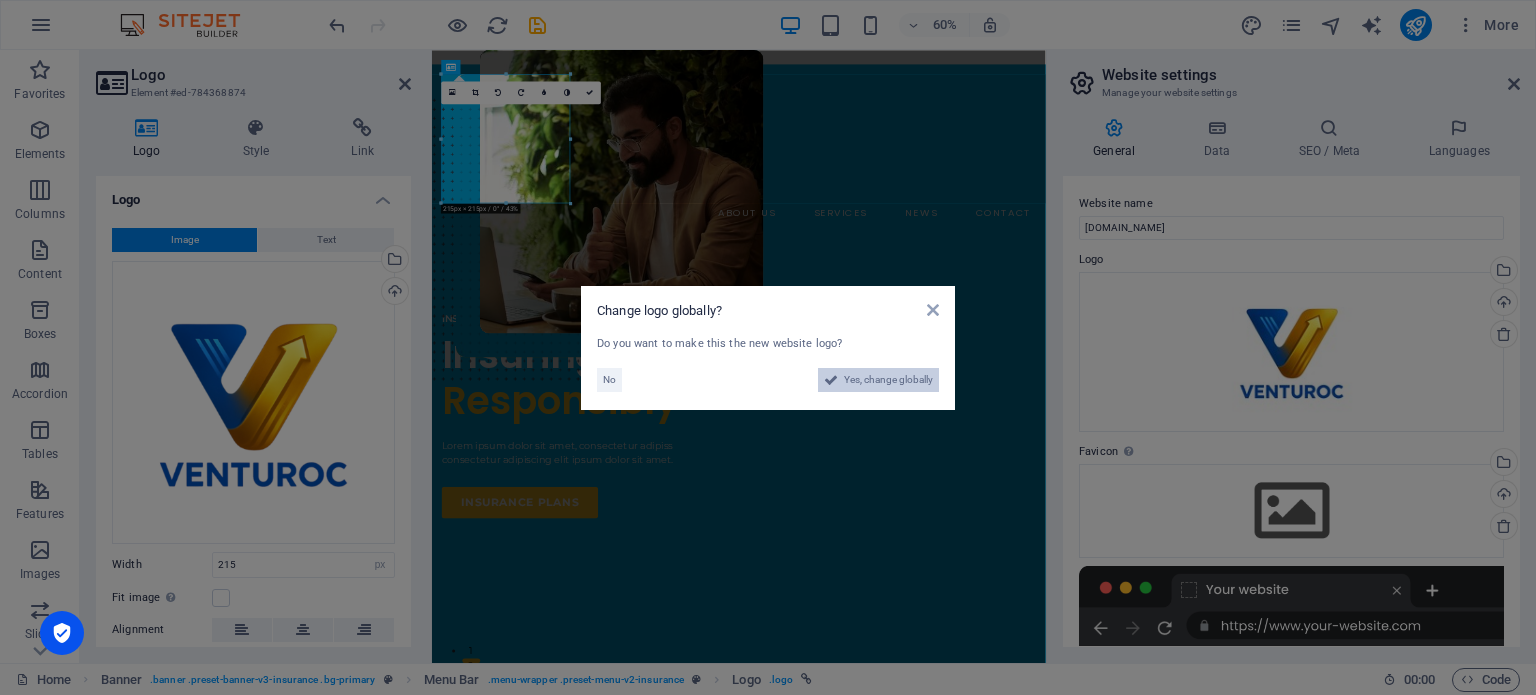 click on "Yes, change globally" at bounding box center [888, 380] 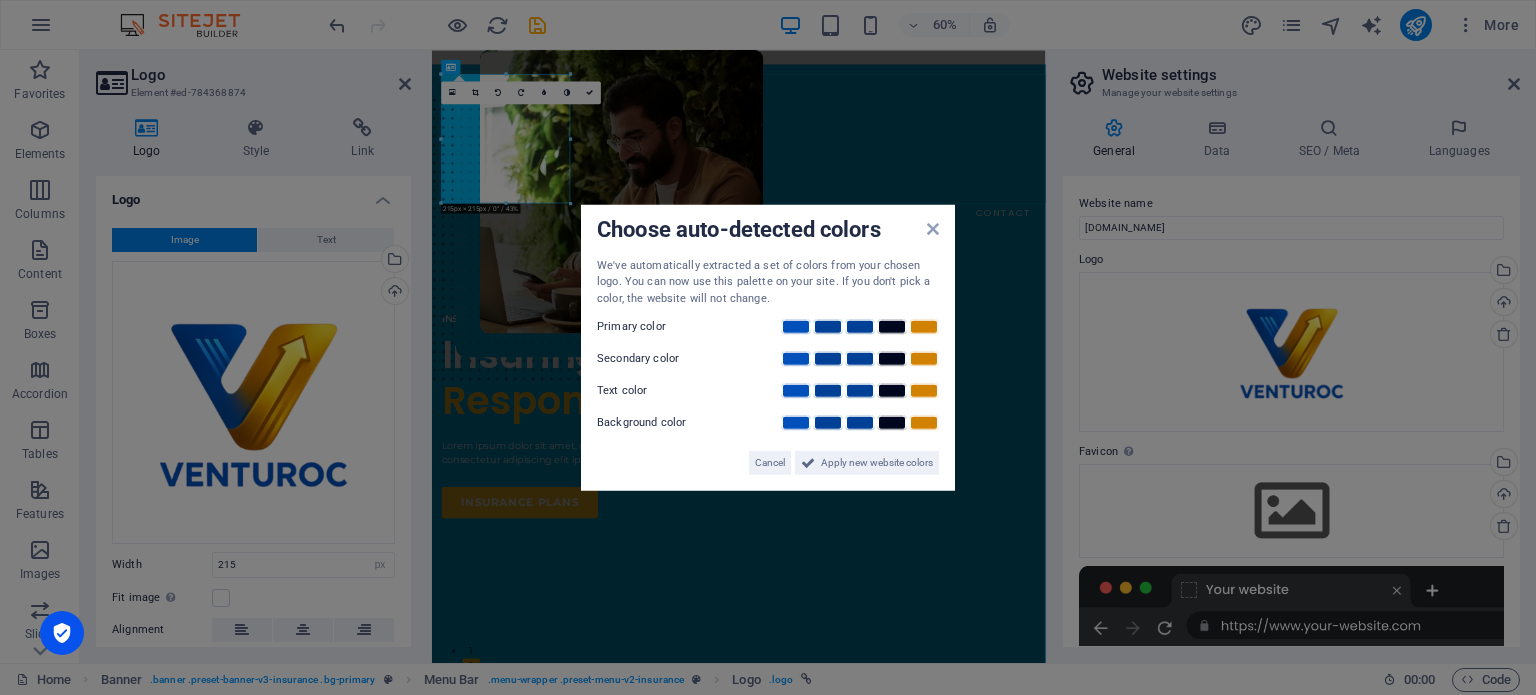 click on "Choose auto-detected colors We've automatically extracted a set of colors from your chosen logo. You can now use this palette on your site. If you don't pick a color, the website will not change.  Primary color Secondary color Text color Background color Cancel Apply new website colors" at bounding box center [768, 347] 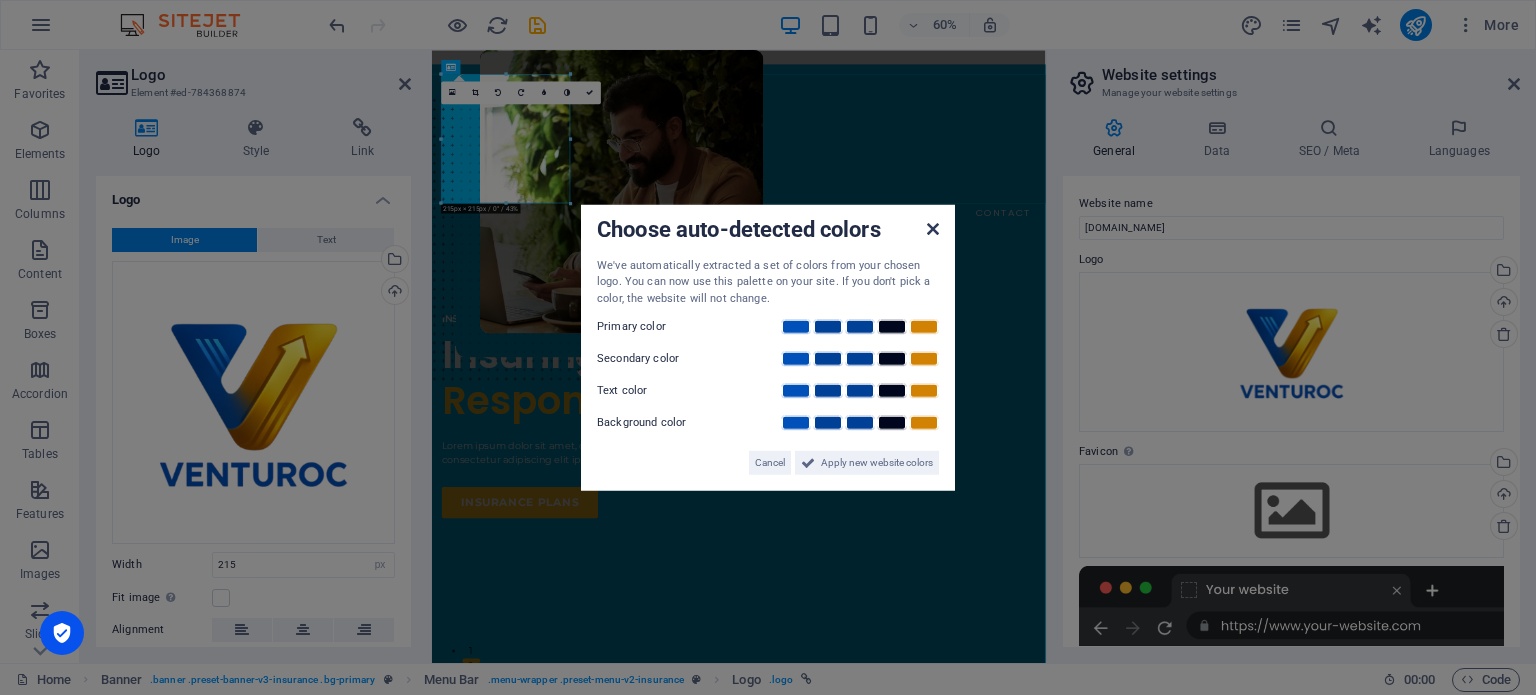 click at bounding box center (933, 228) 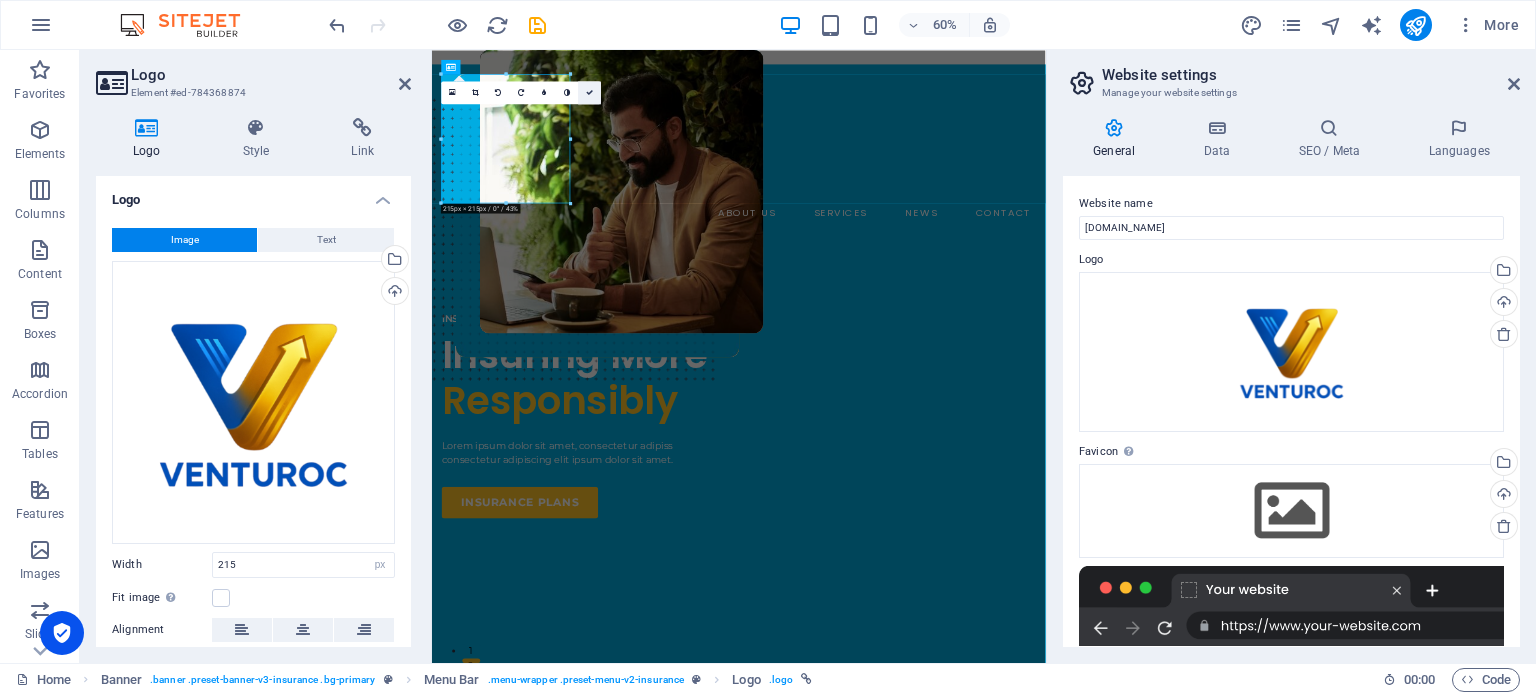 click at bounding box center (589, 92) 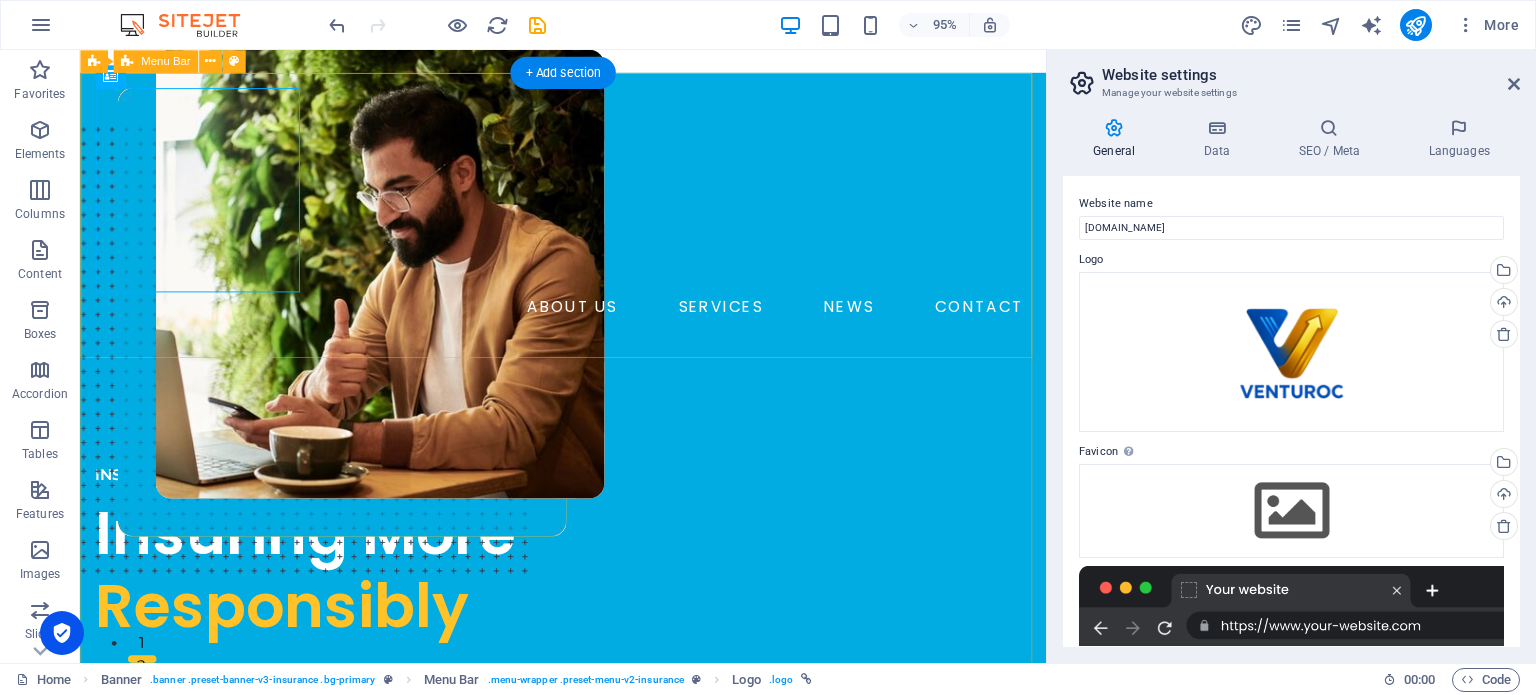 click on "ABOUT US SERVICES NEWS CONTACT BOOK A CALL" at bounding box center [588, 240] 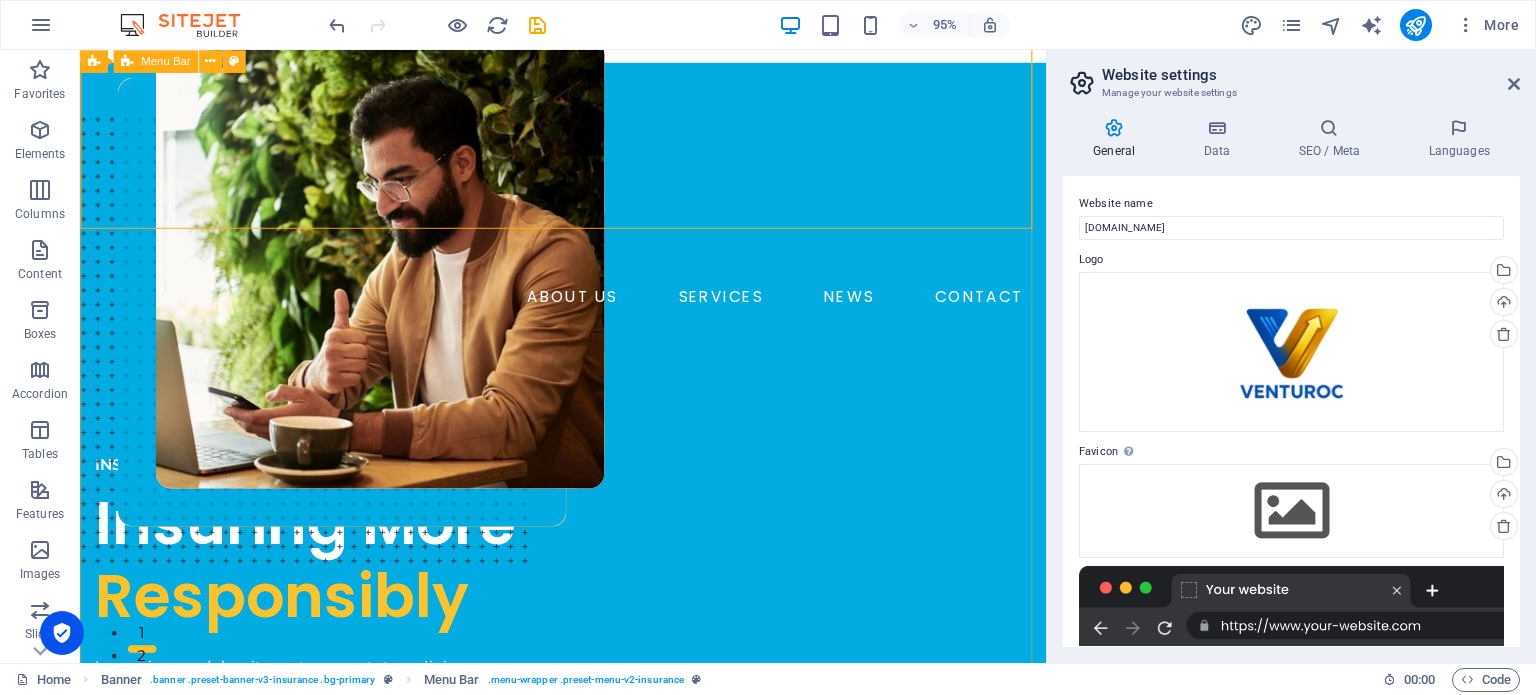 scroll, scrollTop: 8, scrollLeft: 0, axis: vertical 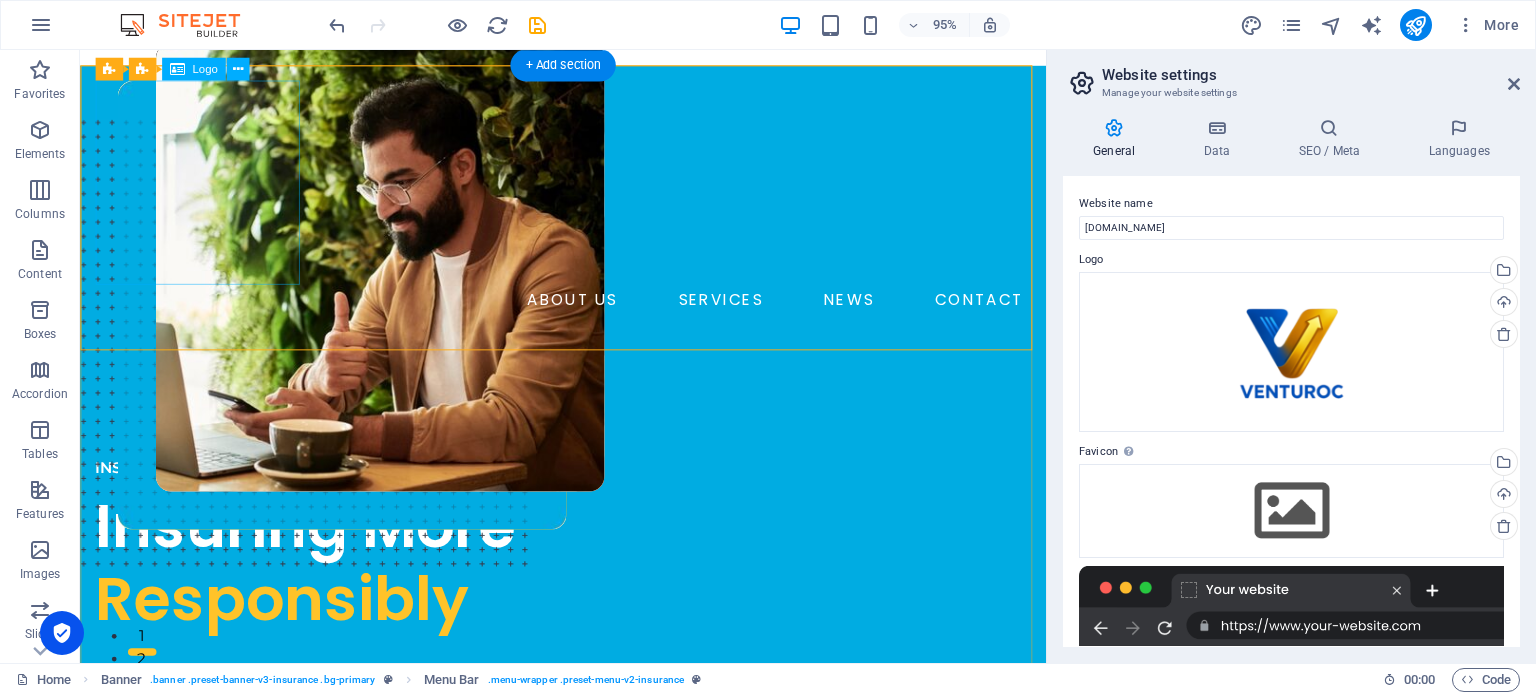 click at bounding box center [588, 189] 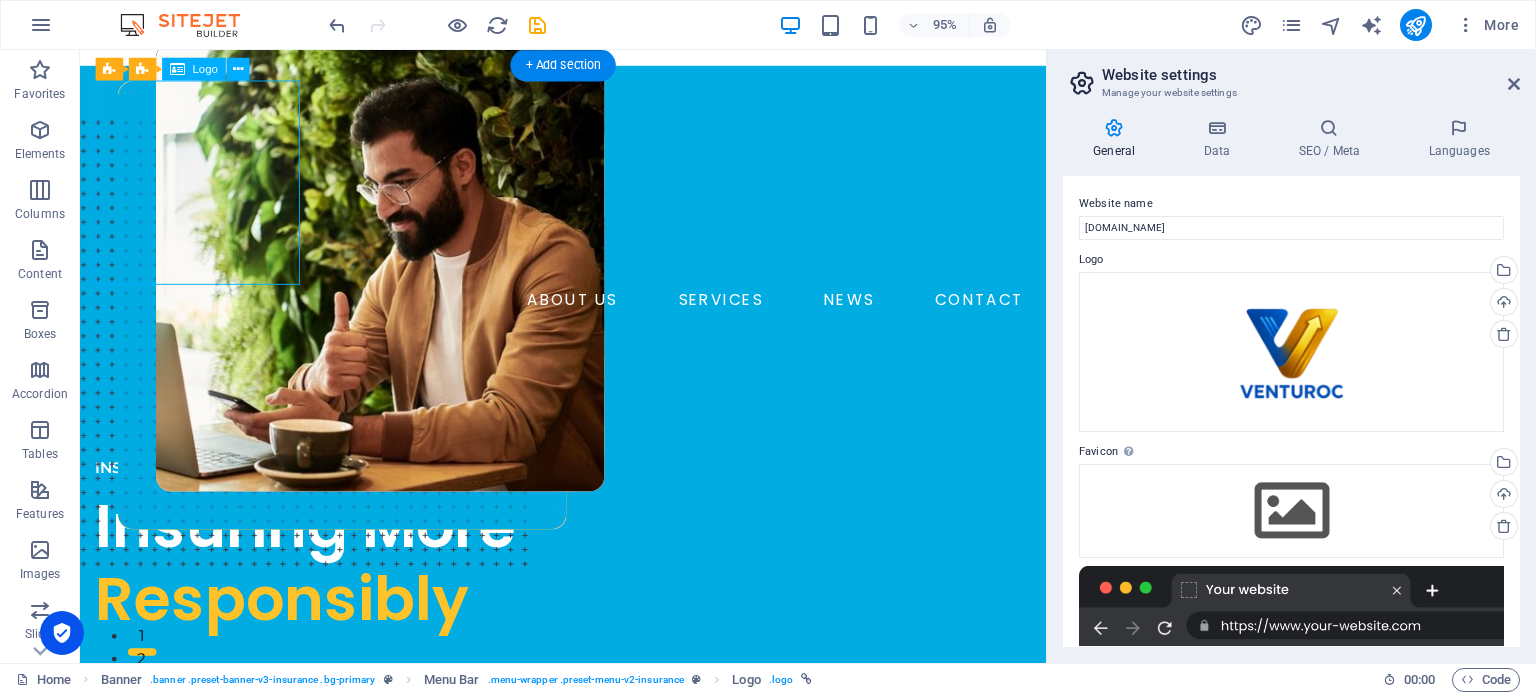 click at bounding box center (588, 189) 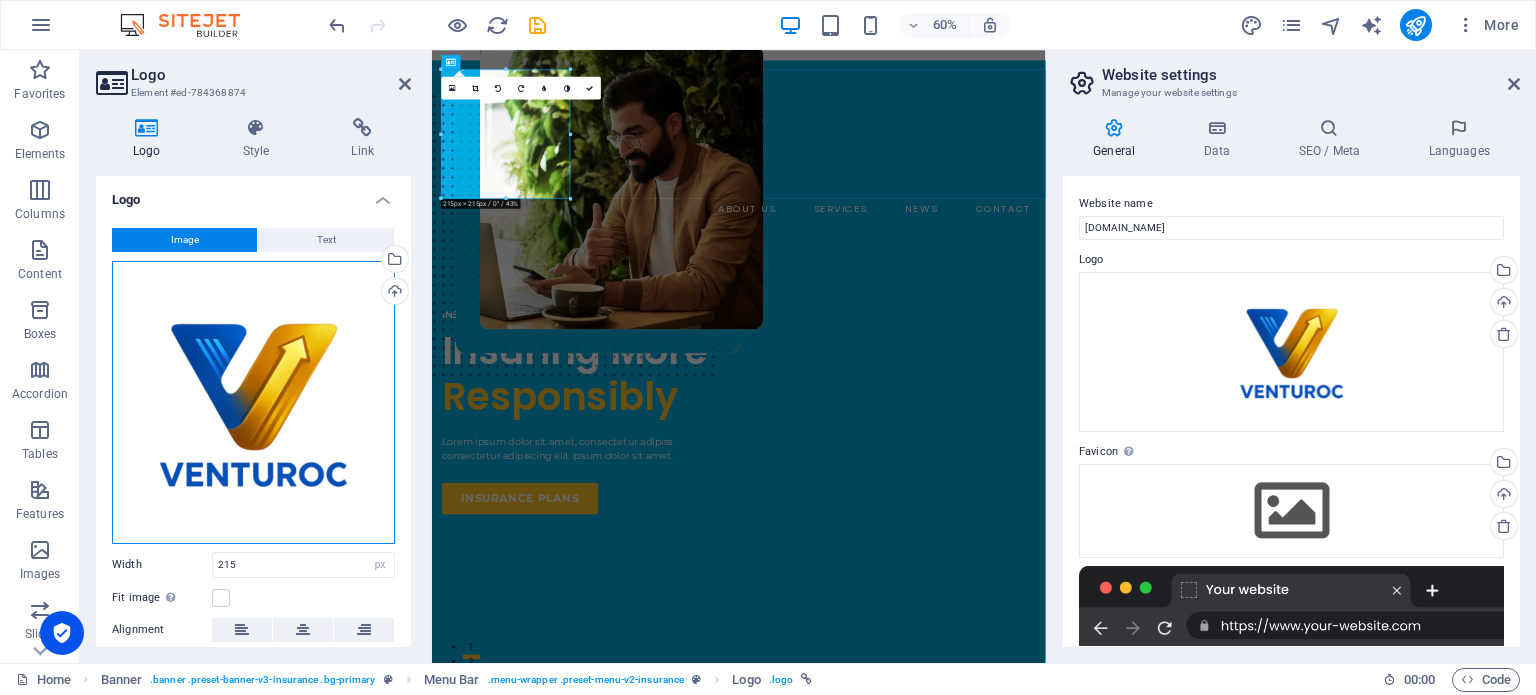click on "Drag files here, click to choose files or select files from Files or our free stock photos & videos" at bounding box center [253, 402] 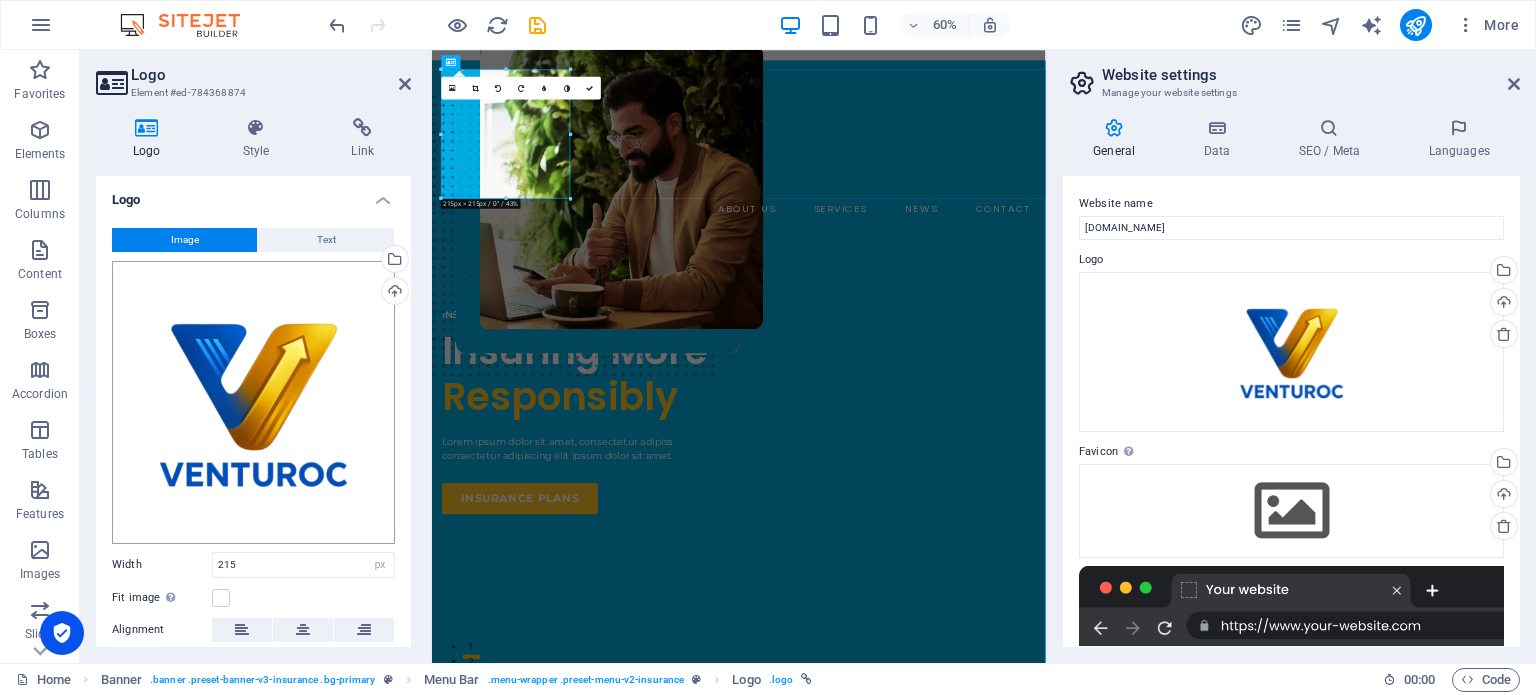 click on "venturoc.com Home Favorites Elements Columns Content Boxes Accordion Tables Features Images Slider Header Footer Forms Marketing Collections Logo Element #ed-784368874 Logo Style Link Logo Image Text Drag files here, click to choose files or select files from Files or our free stock photos & videos Select files from the file manager, stock photos, or upload file(s) Upload Width 215 Default auto px rem % em vh vw Fit image Automatically fit image to a fixed width and height Height Default auto px Alignment Lazyload Loading images after the page loads improves page speed. Responsive Automatically load retina image and smartphone optimized sizes. Lightbox Use as headline The image will be wrapped in an H1 headline tag. Useful for giving alternative text the weight of an H1 headline, e.g. for the logo. Leave unchecked if uncertain. Optimized Images are compressed to improve page speed. Position Direction Custom X offset 50 px rem % vh" at bounding box center [768, 347] 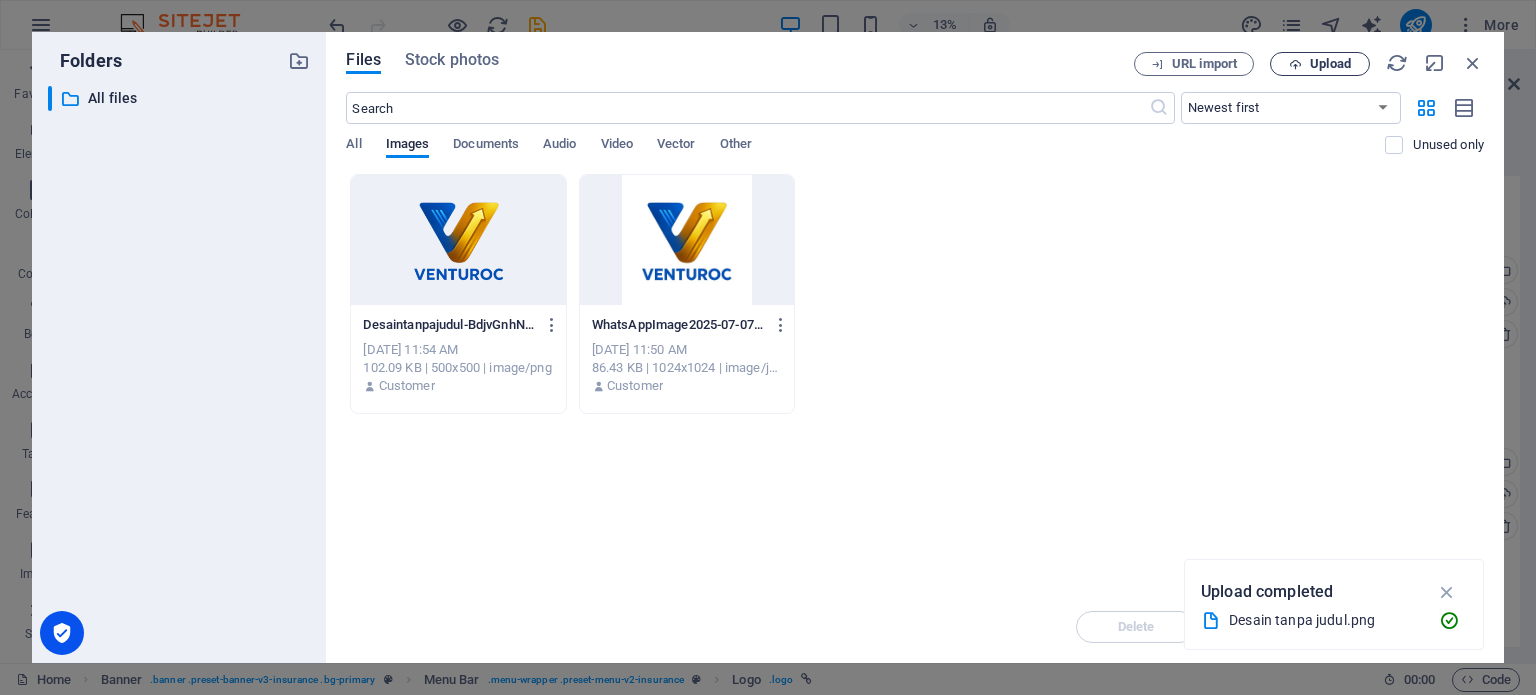 click on "Upload" at bounding box center (1330, 64) 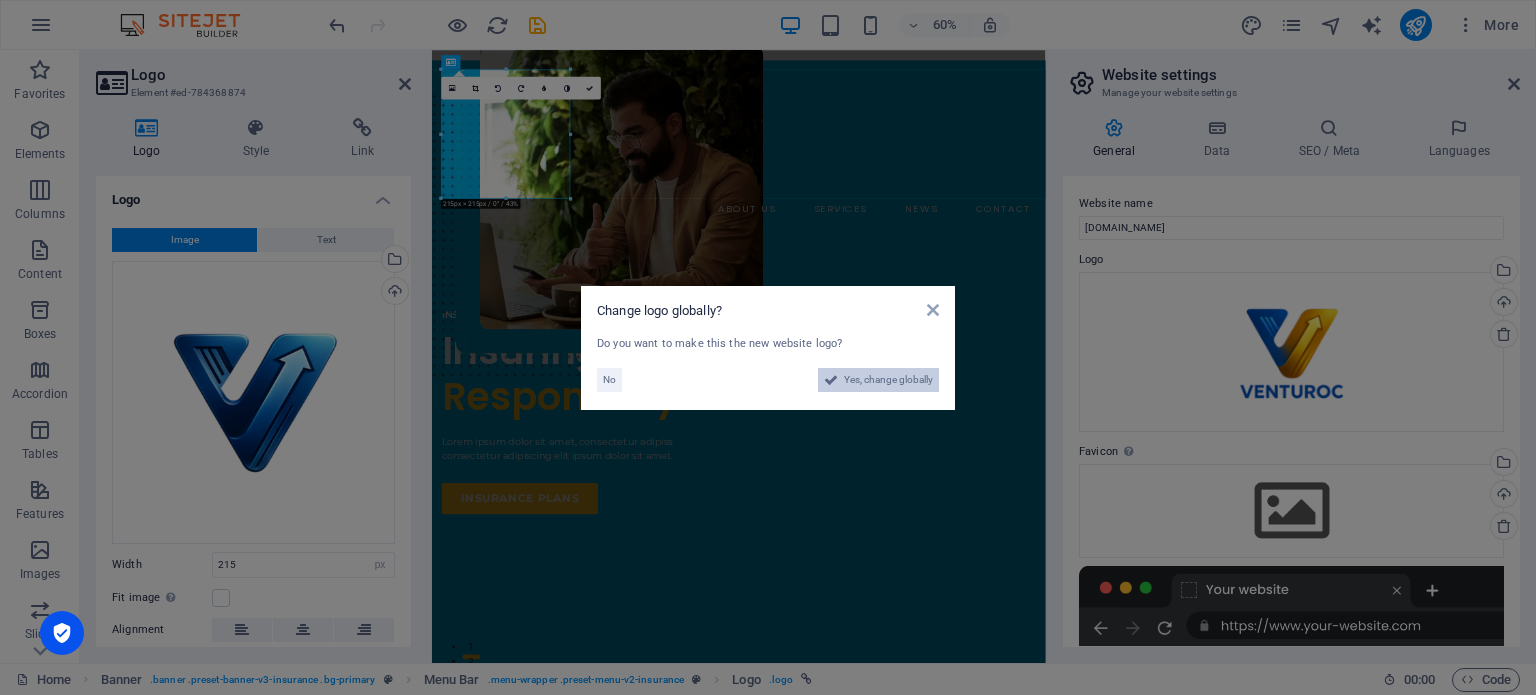 click on "Yes, change globally" at bounding box center (888, 380) 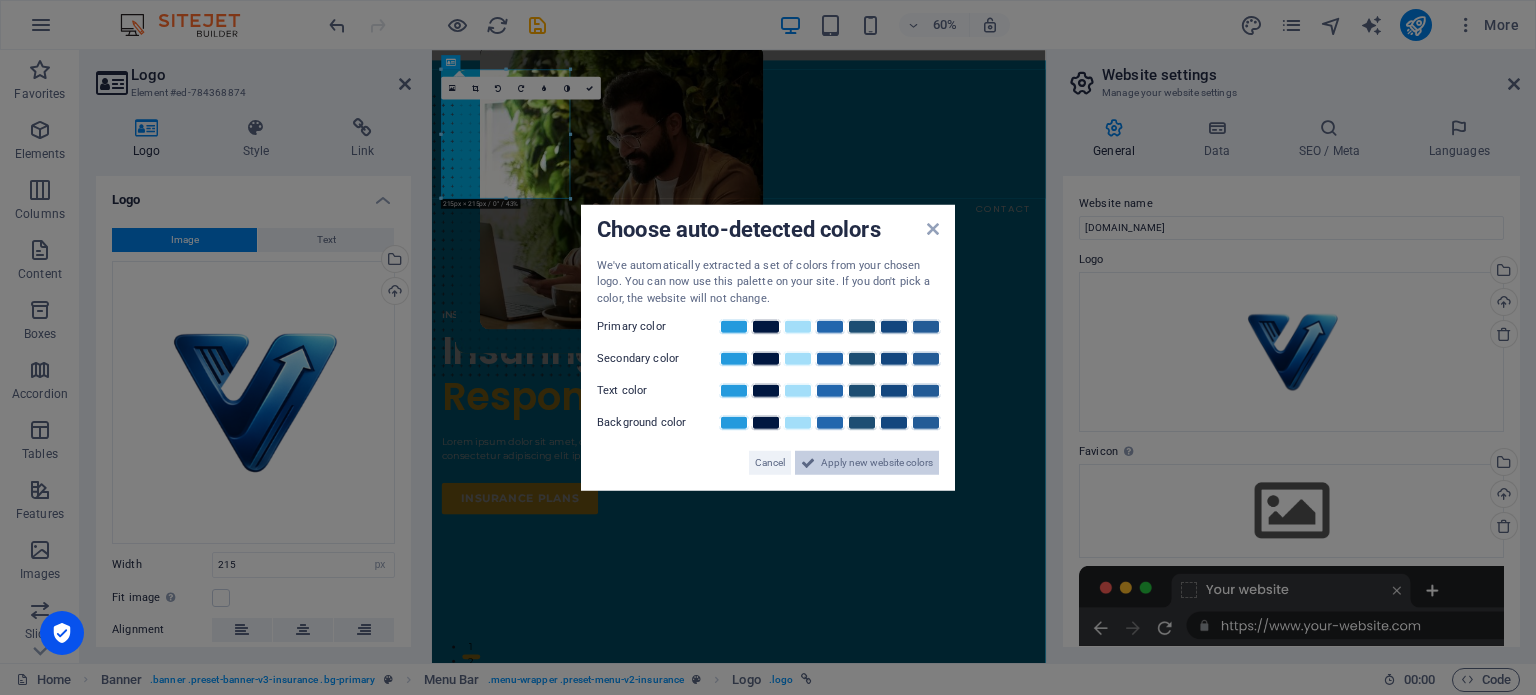 click on "Apply new website colors" at bounding box center [877, 463] 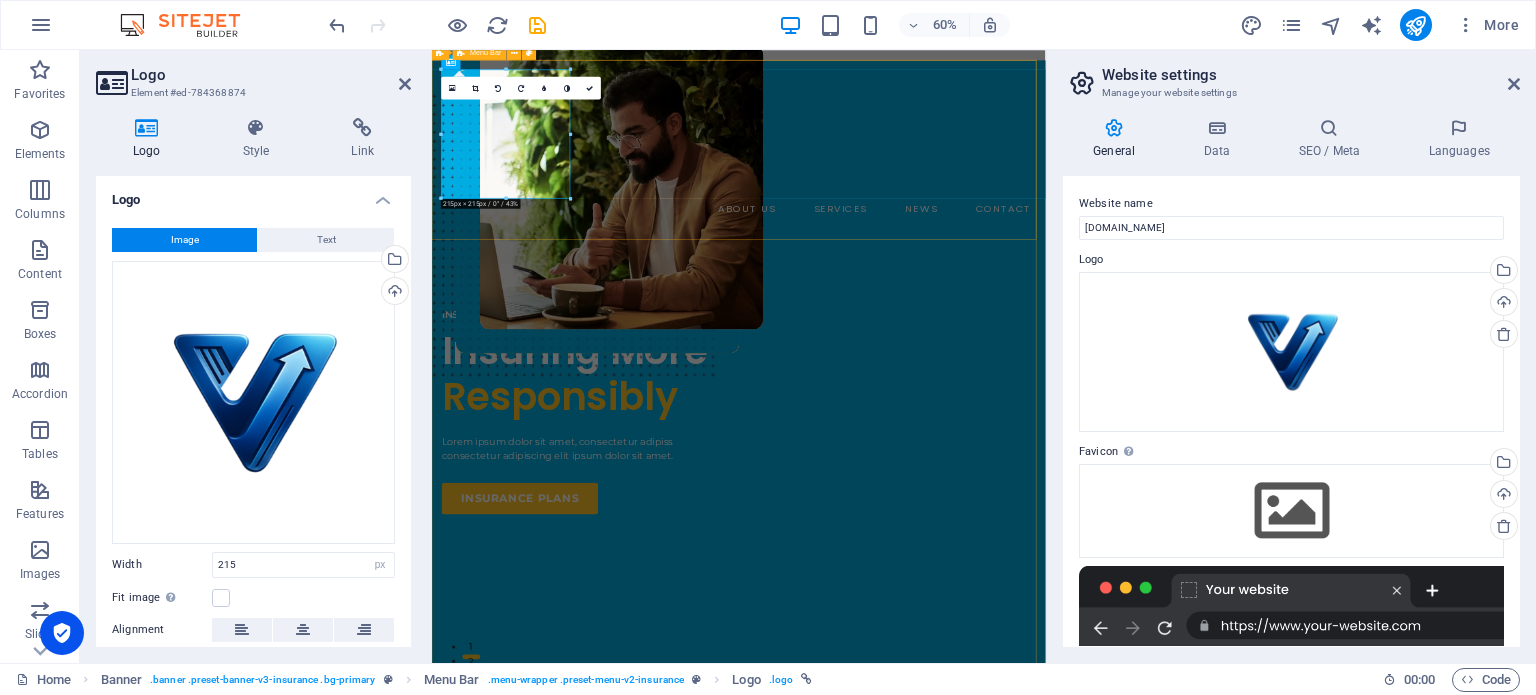 click on "ABOUT US SERVICES NEWS CONTACT BOOK A CALL" at bounding box center [943, 232] 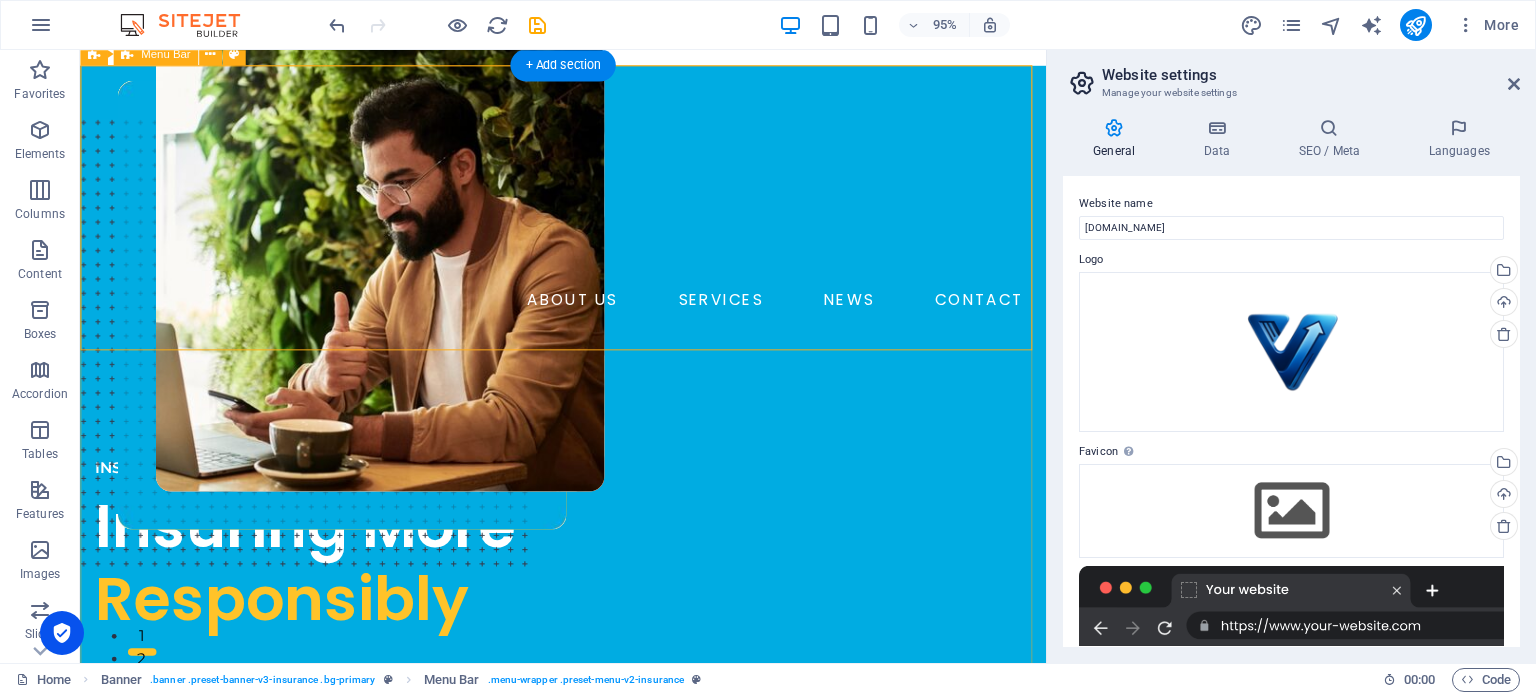 click on "ABOUT US SERVICES NEWS CONTACT BOOK A CALL" at bounding box center [588, 232] 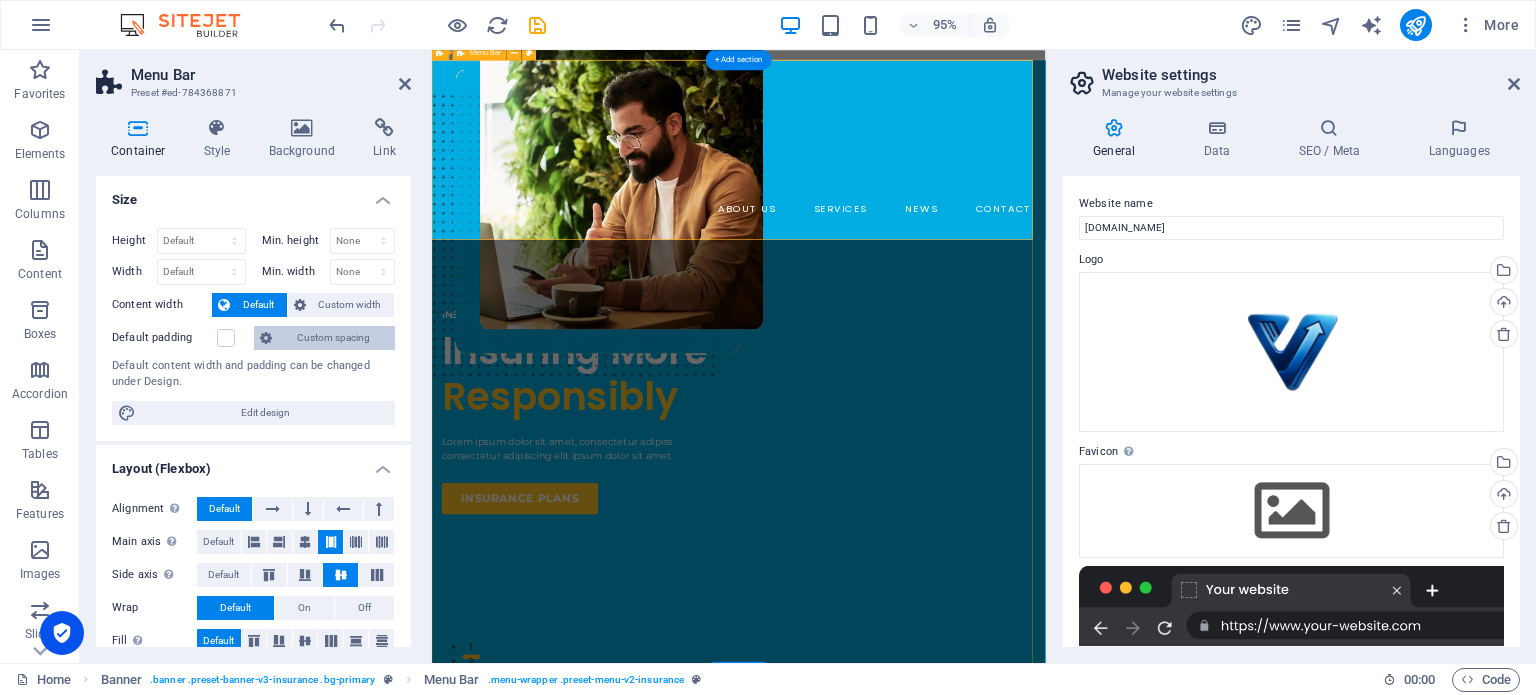 select on "rem" 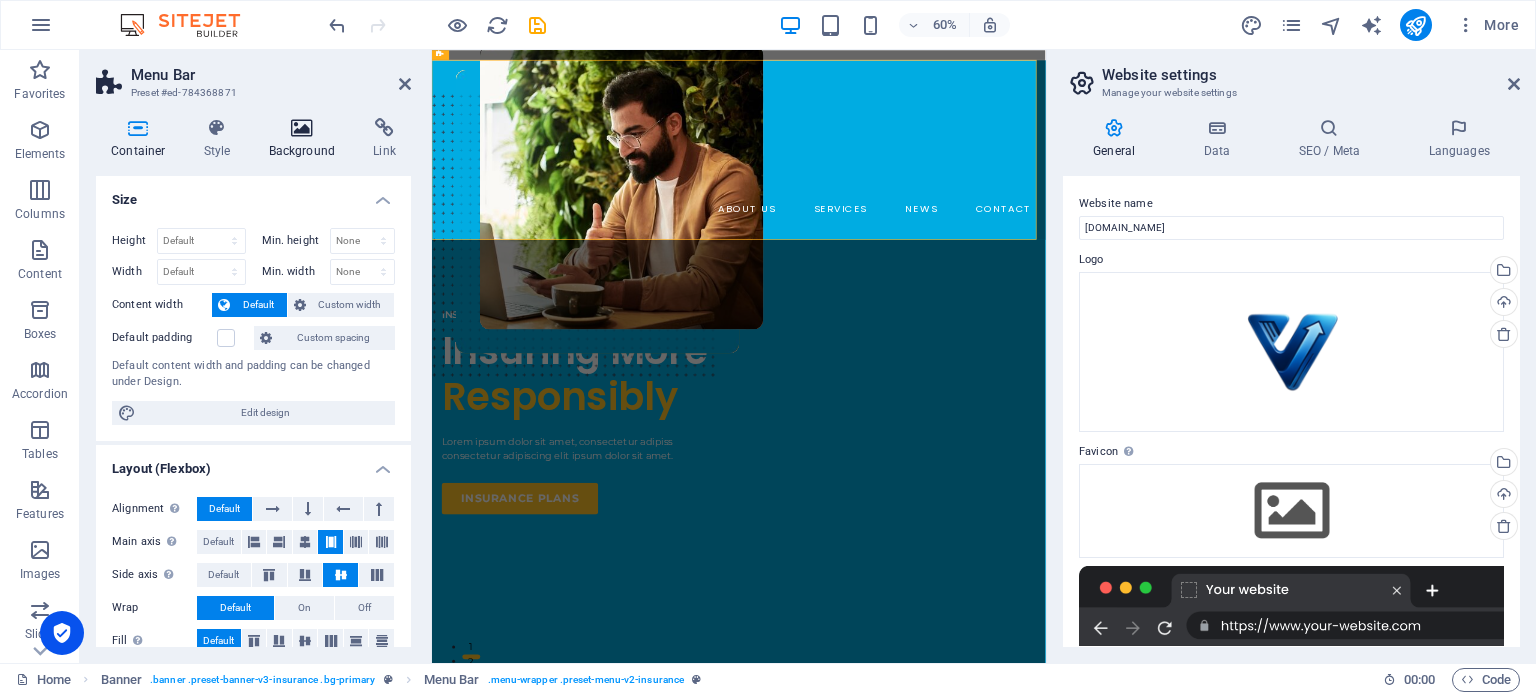 click on "Background" at bounding box center (306, 139) 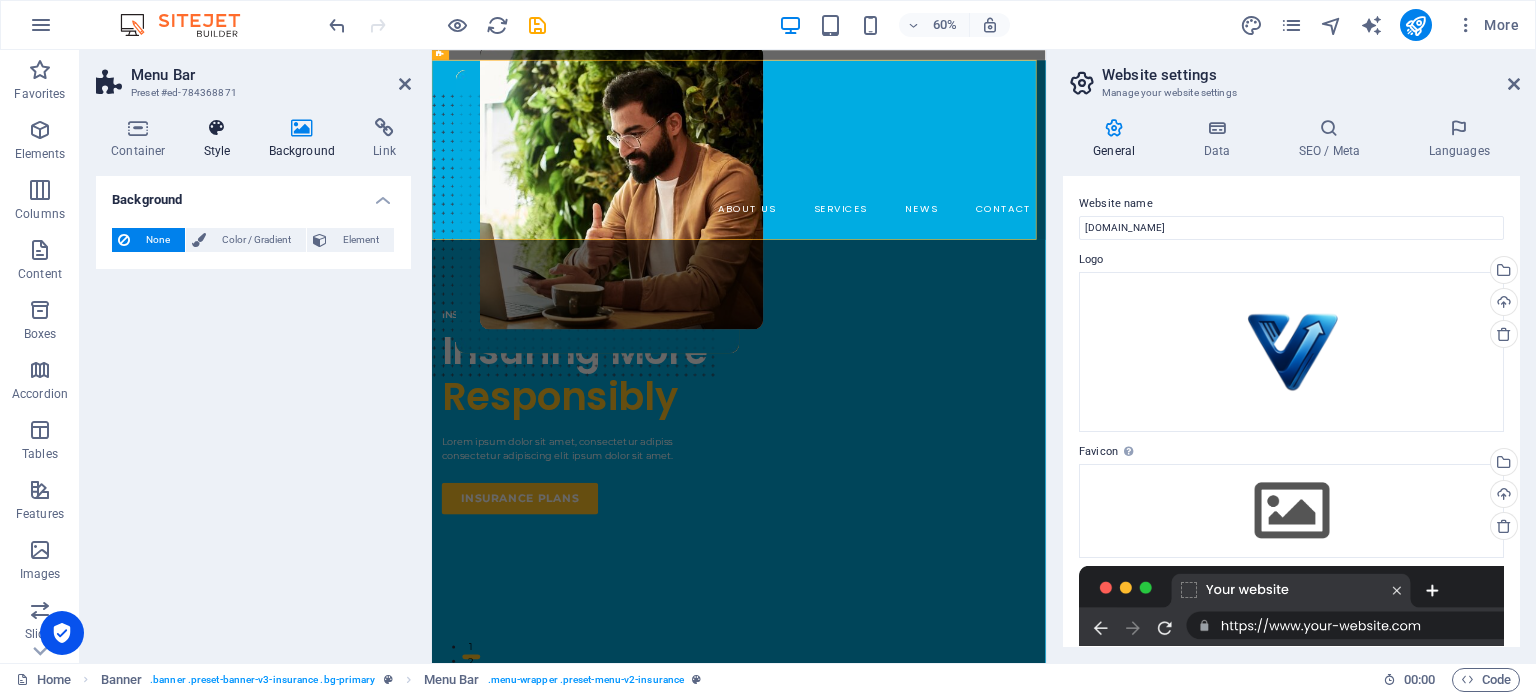click on "Style" at bounding box center (221, 139) 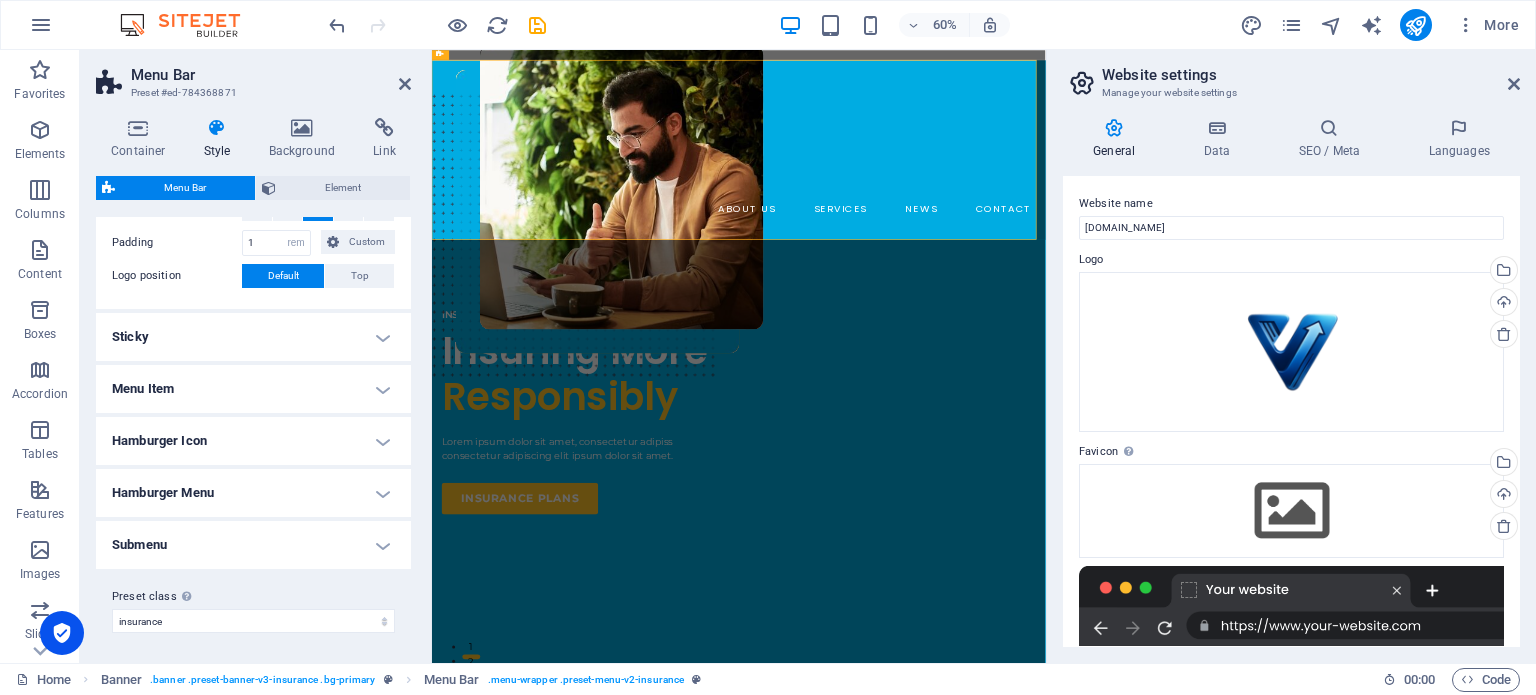 scroll, scrollTop: 0, scrollLeft: 0, axis: both 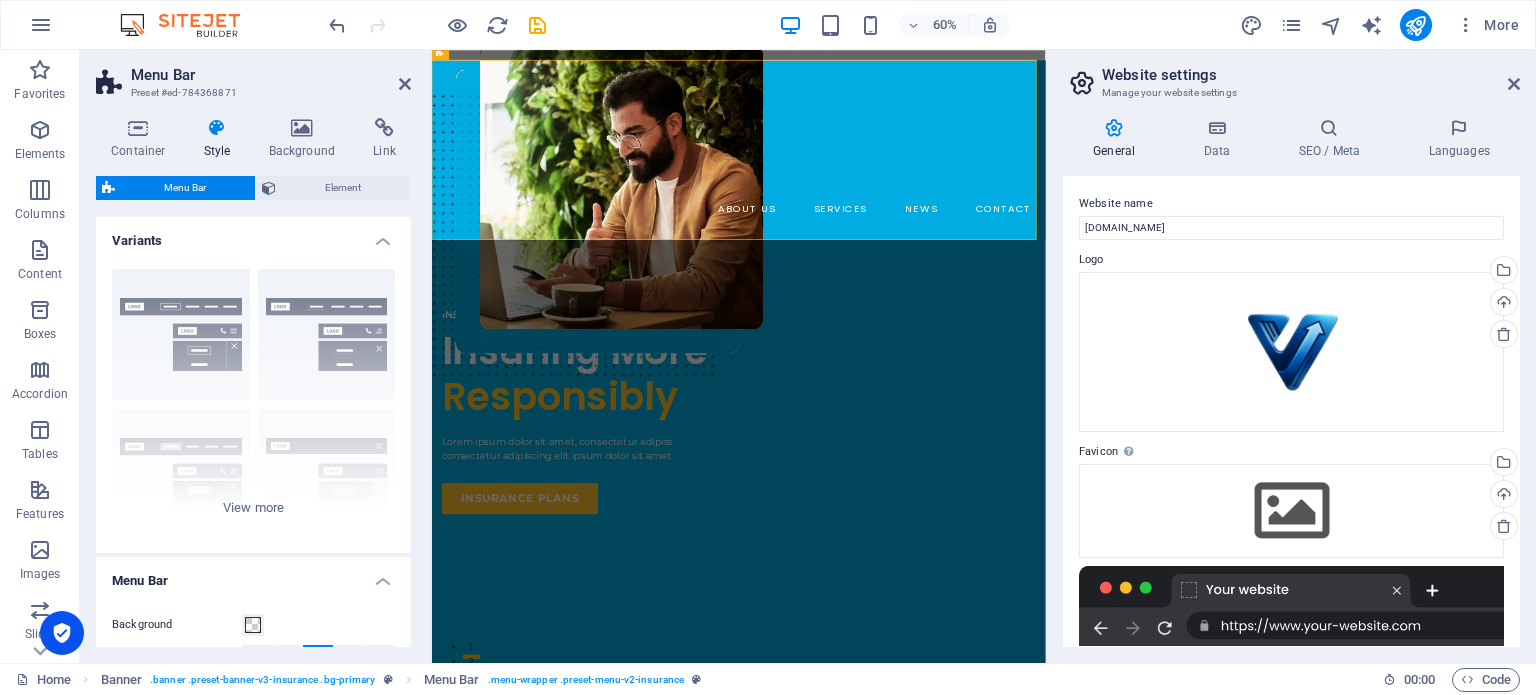 click on "Website settings Manage your website settings" at bounding box center (1293, 76) 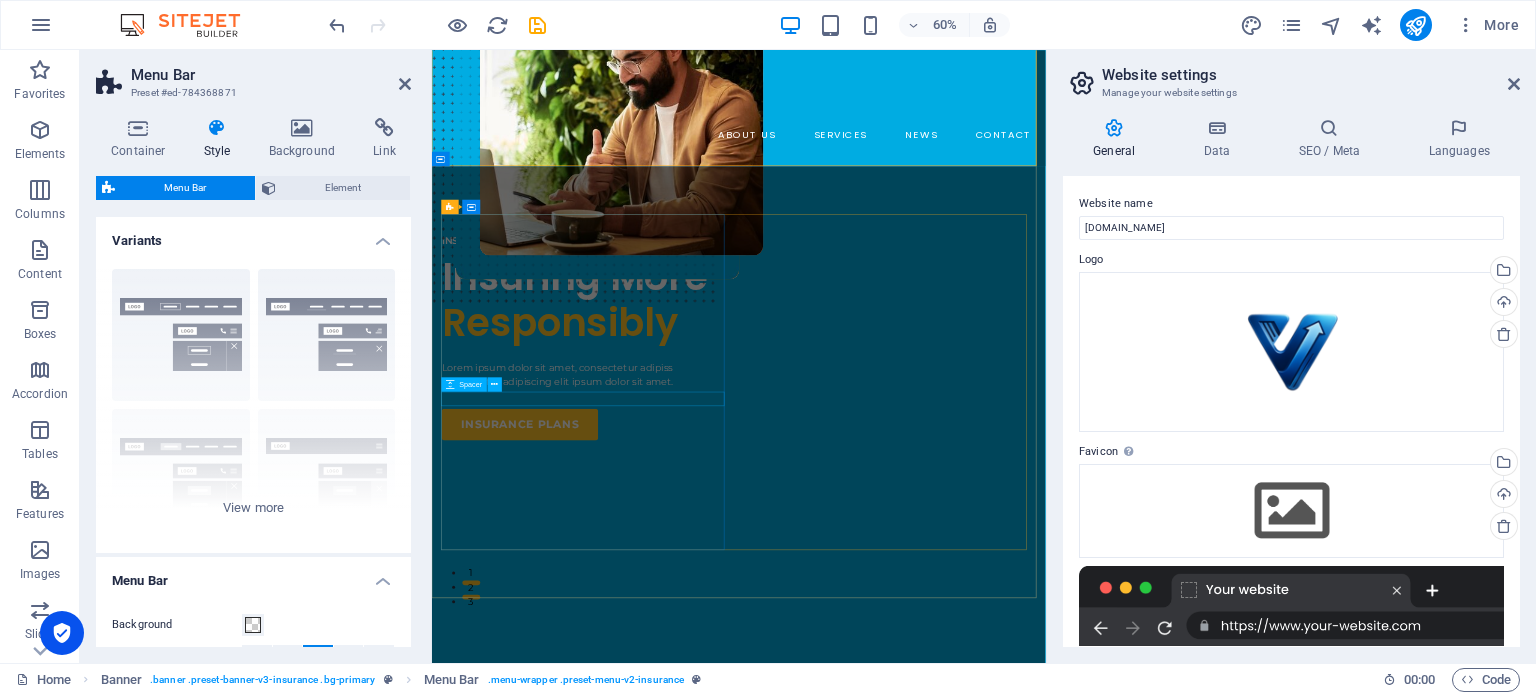 scroll, scrollTop: 0, scrollLeft: 0, axis: both 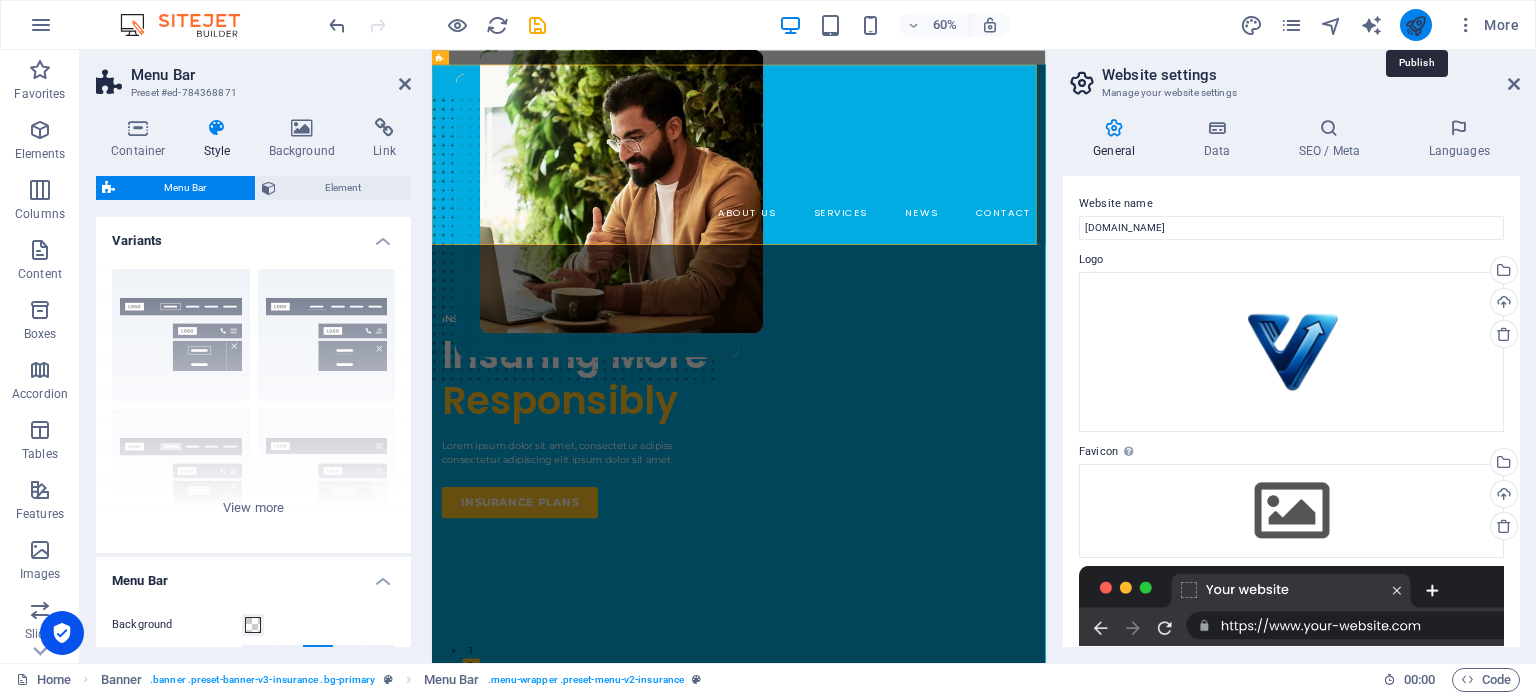 click at bounding box center (1415, 25) 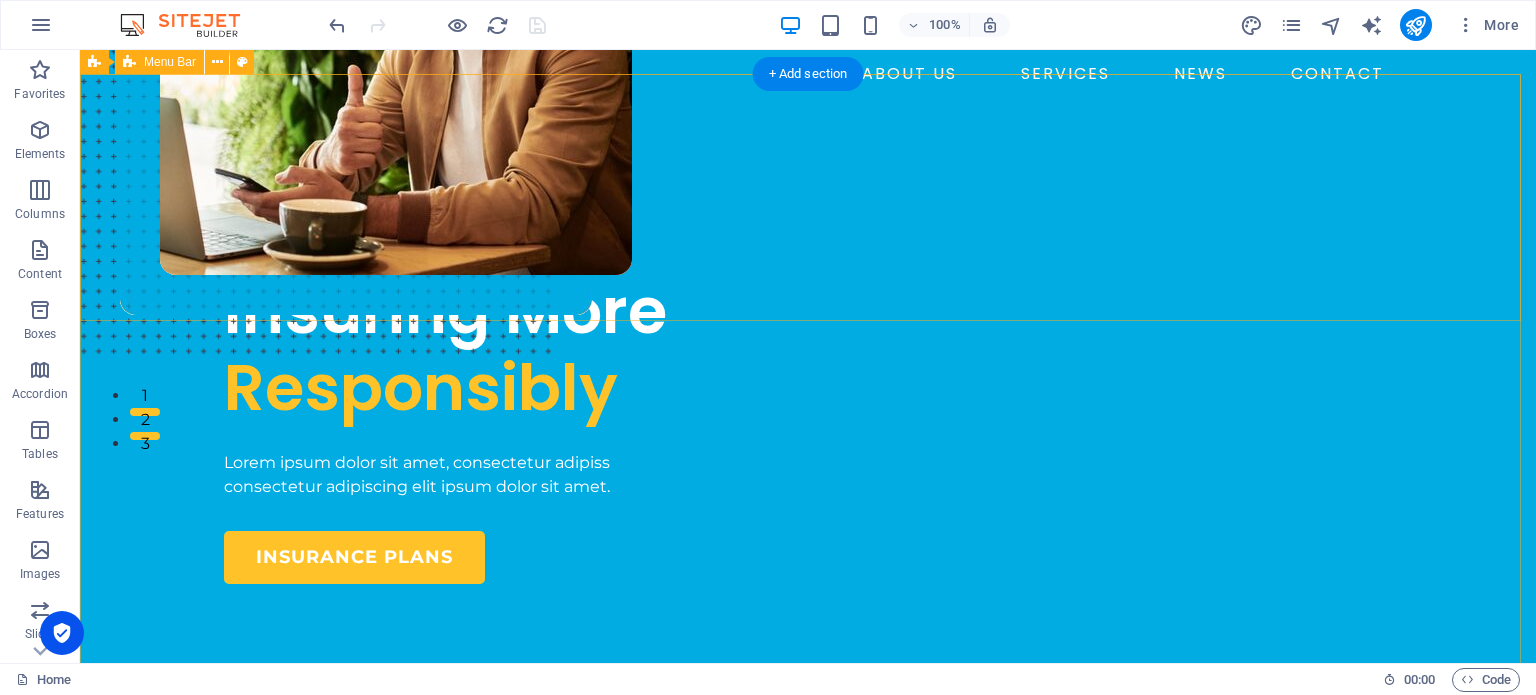 scroll, scrollTop: 0, scrollLeft: 0, axis: both 